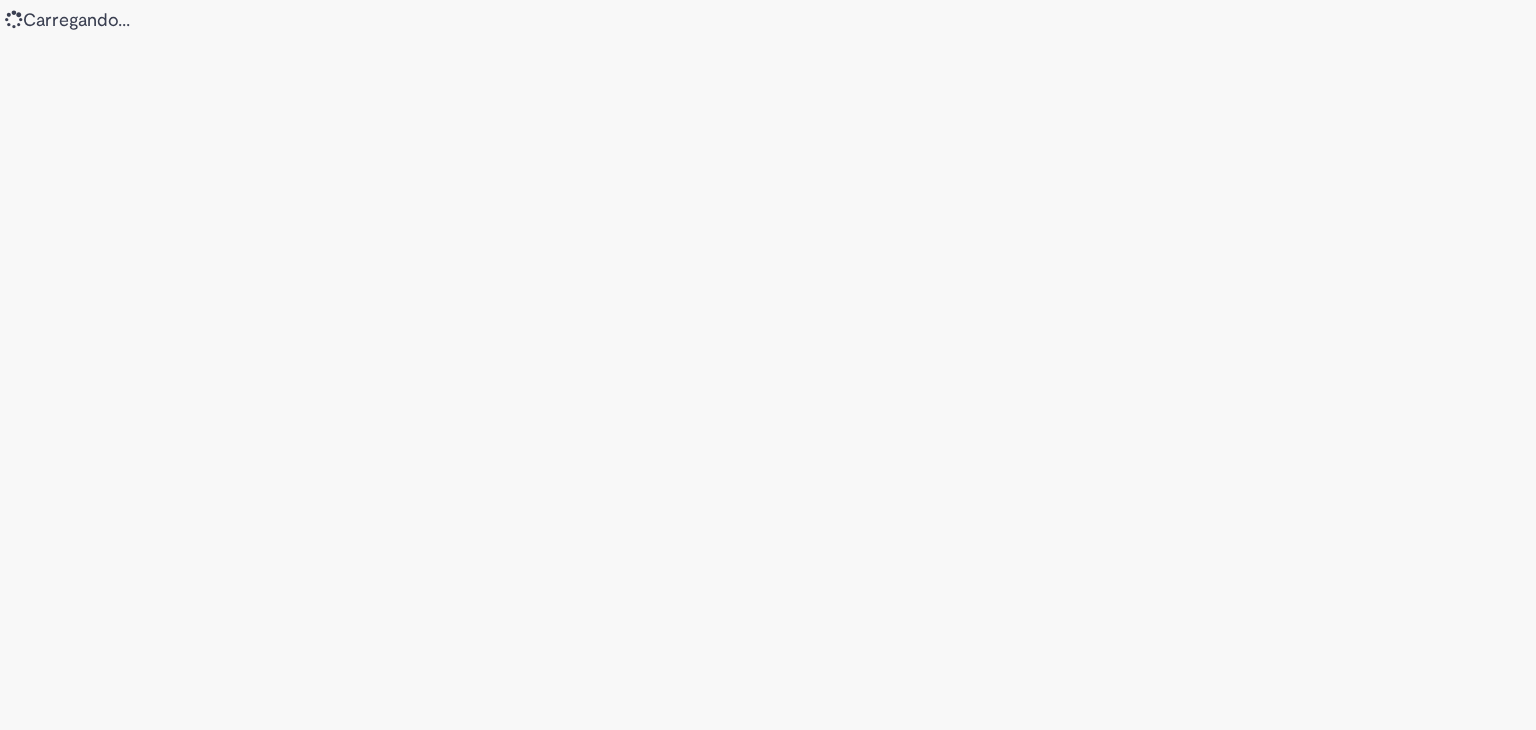 scroll, scrollTop: 0, scrollLeft: 0, axis: both 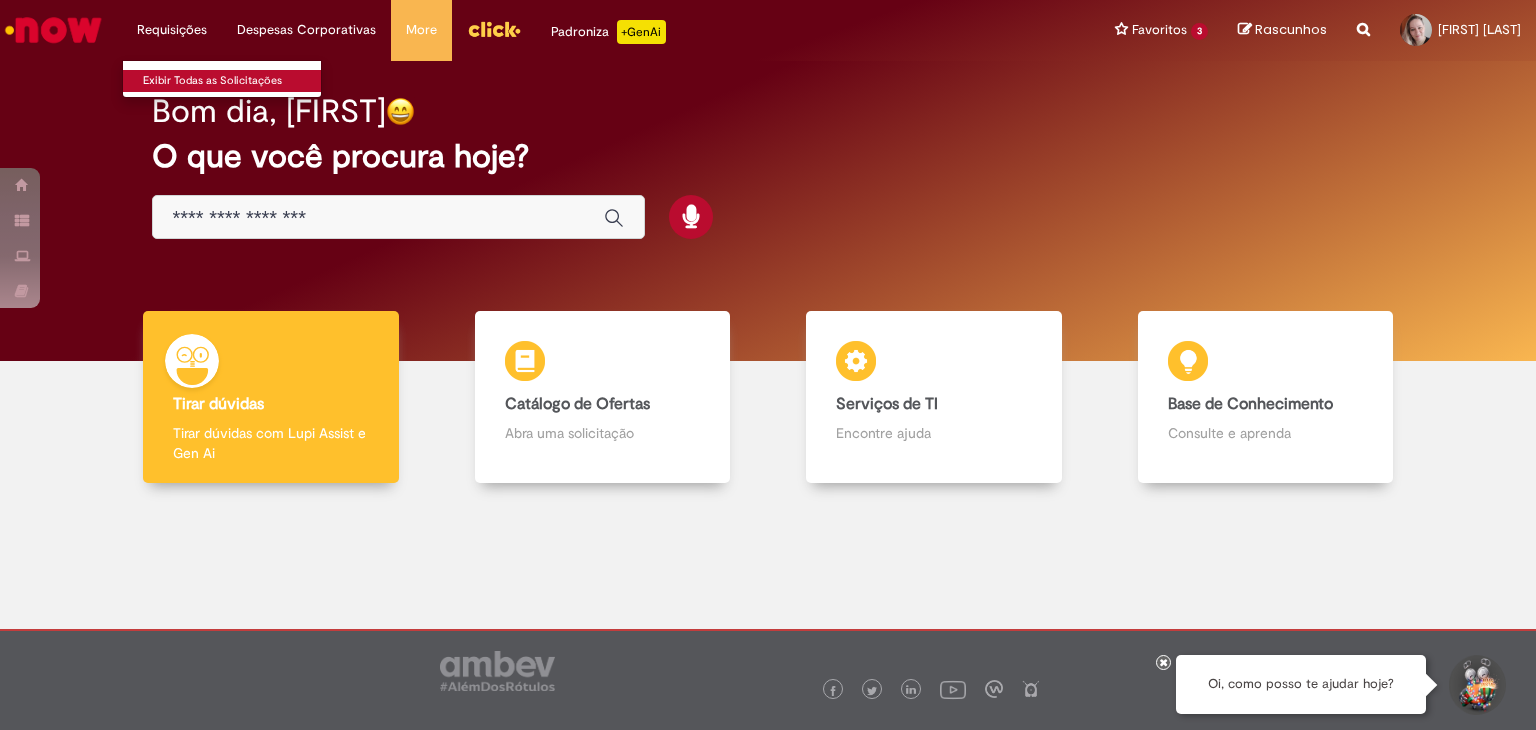 click on "Exibir Todas as Solicitações" at bounding box center (233, 81) 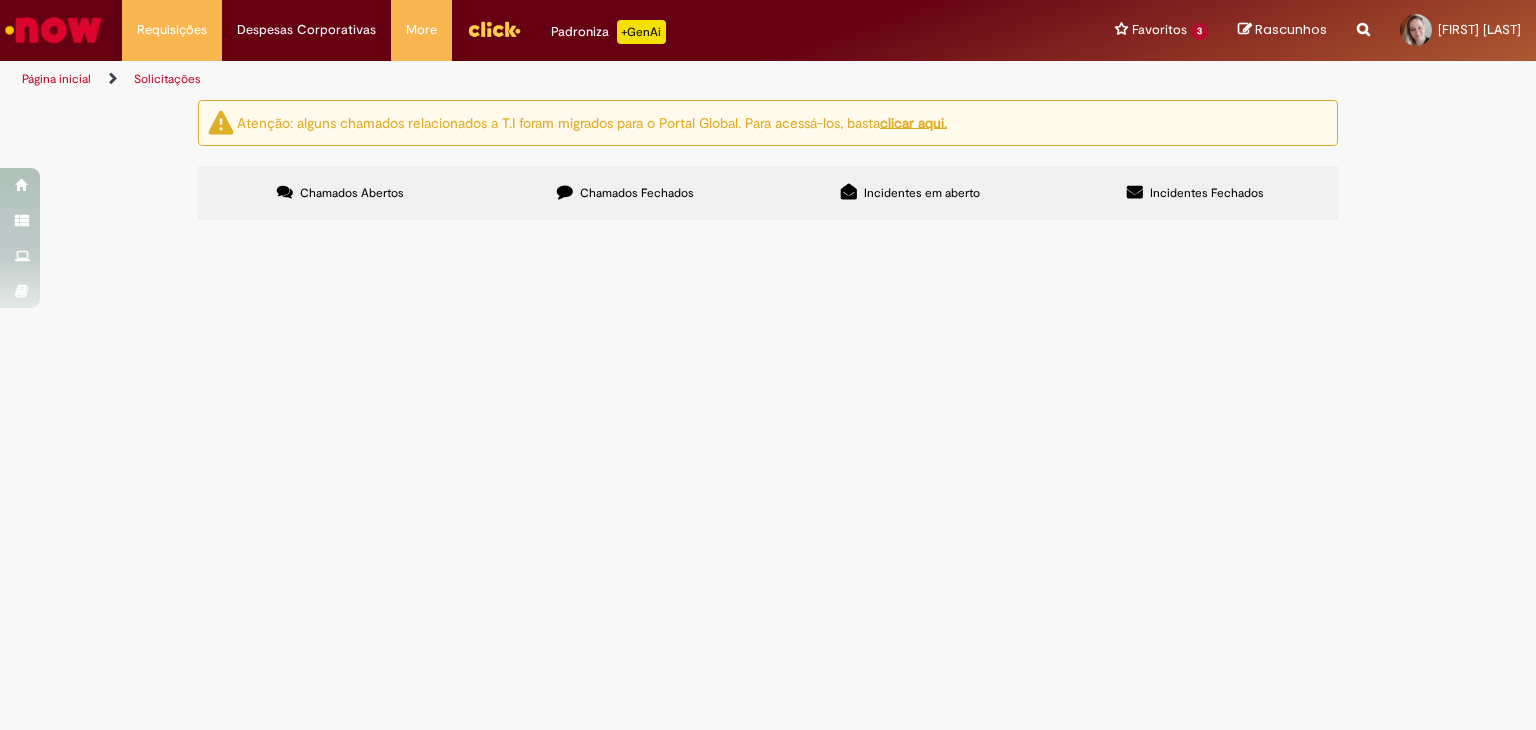click on "Chamados Fechados" at bounding box center [637, 193] 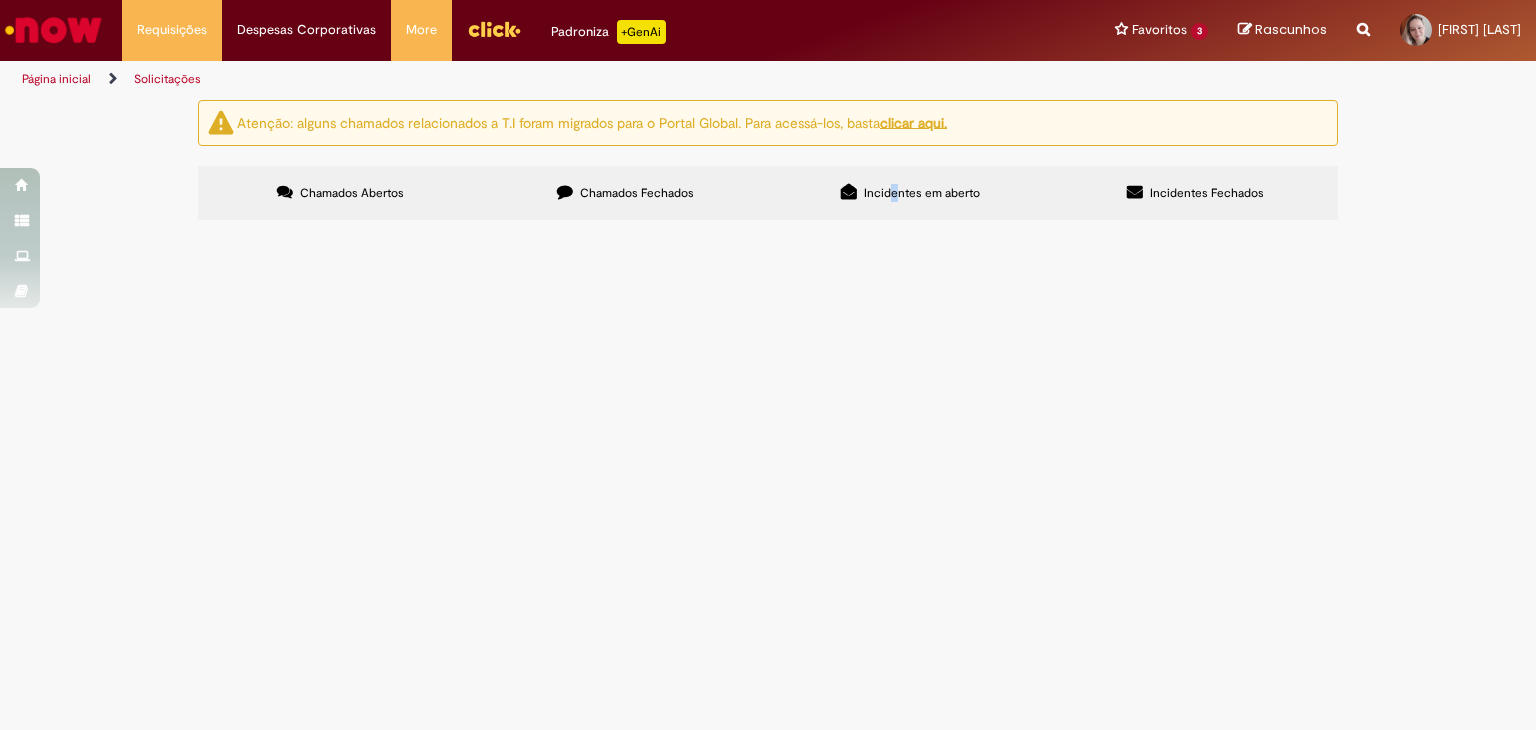 click on "Incidentes em aberto" at bounding box center (922, 193) 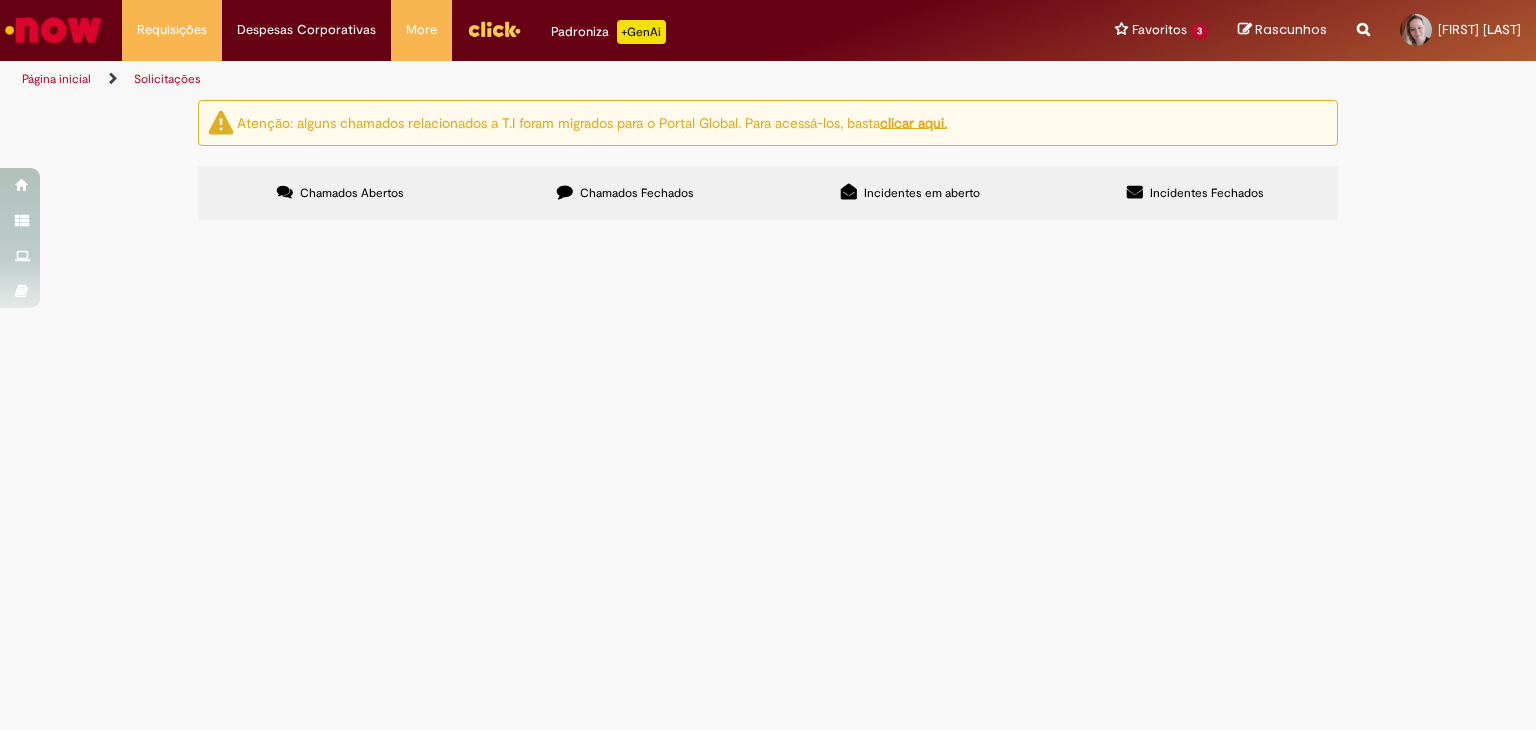 click on "Acesso ECPF e ECNPJ (A1)" at bounding box center [0, 0] 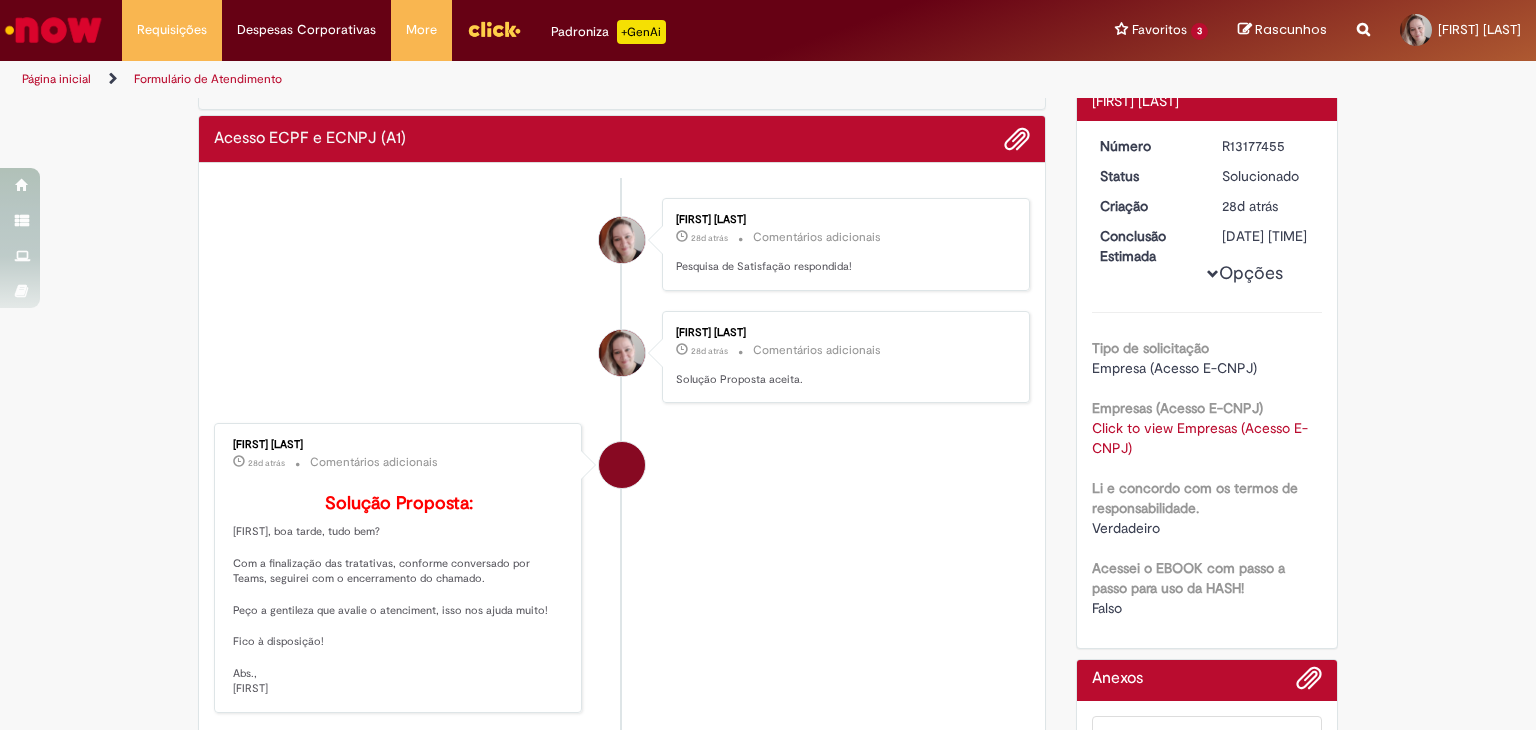 scroll, scrollTop: 0, scrollLeft: 0, axis: both 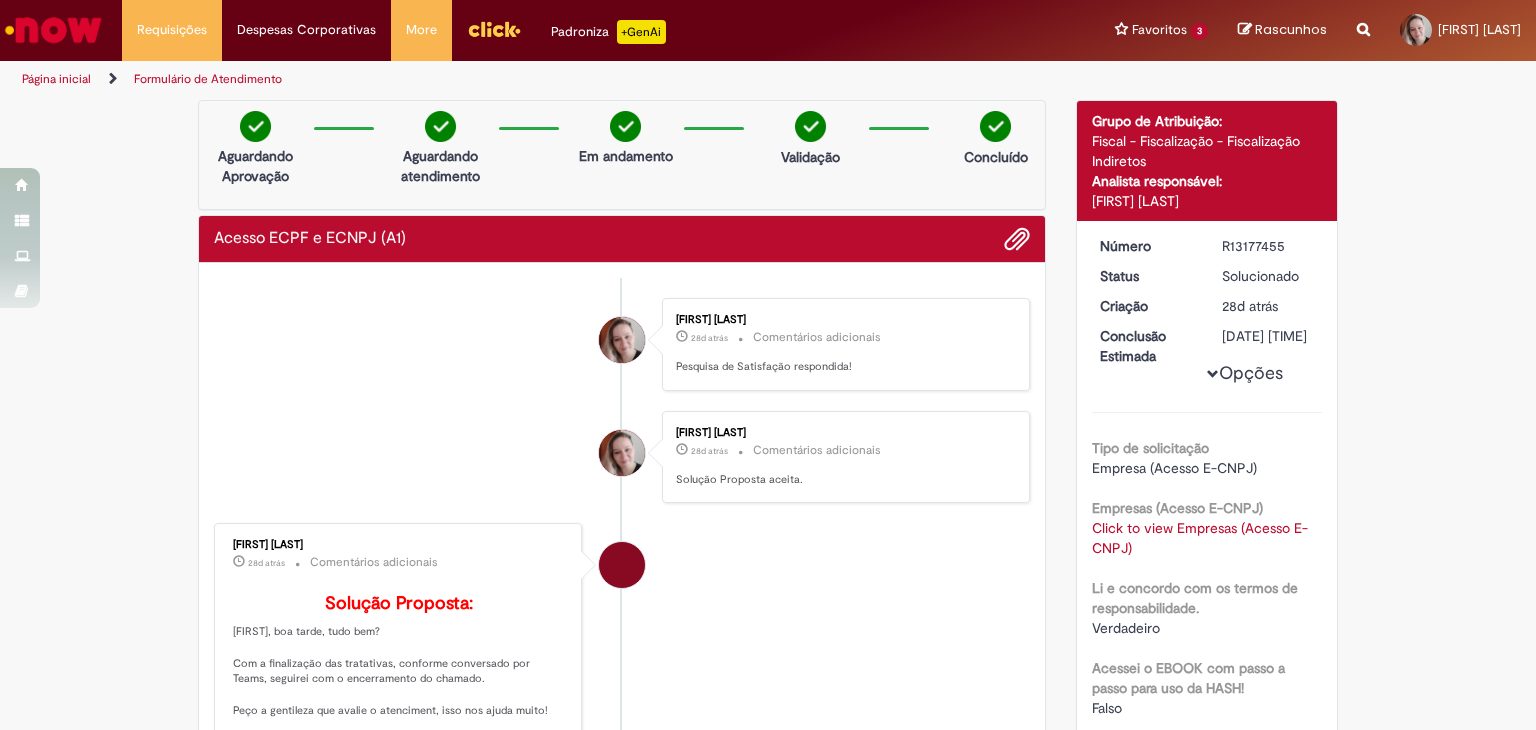 click on "Página inicial" at bounding box center [56, 79] 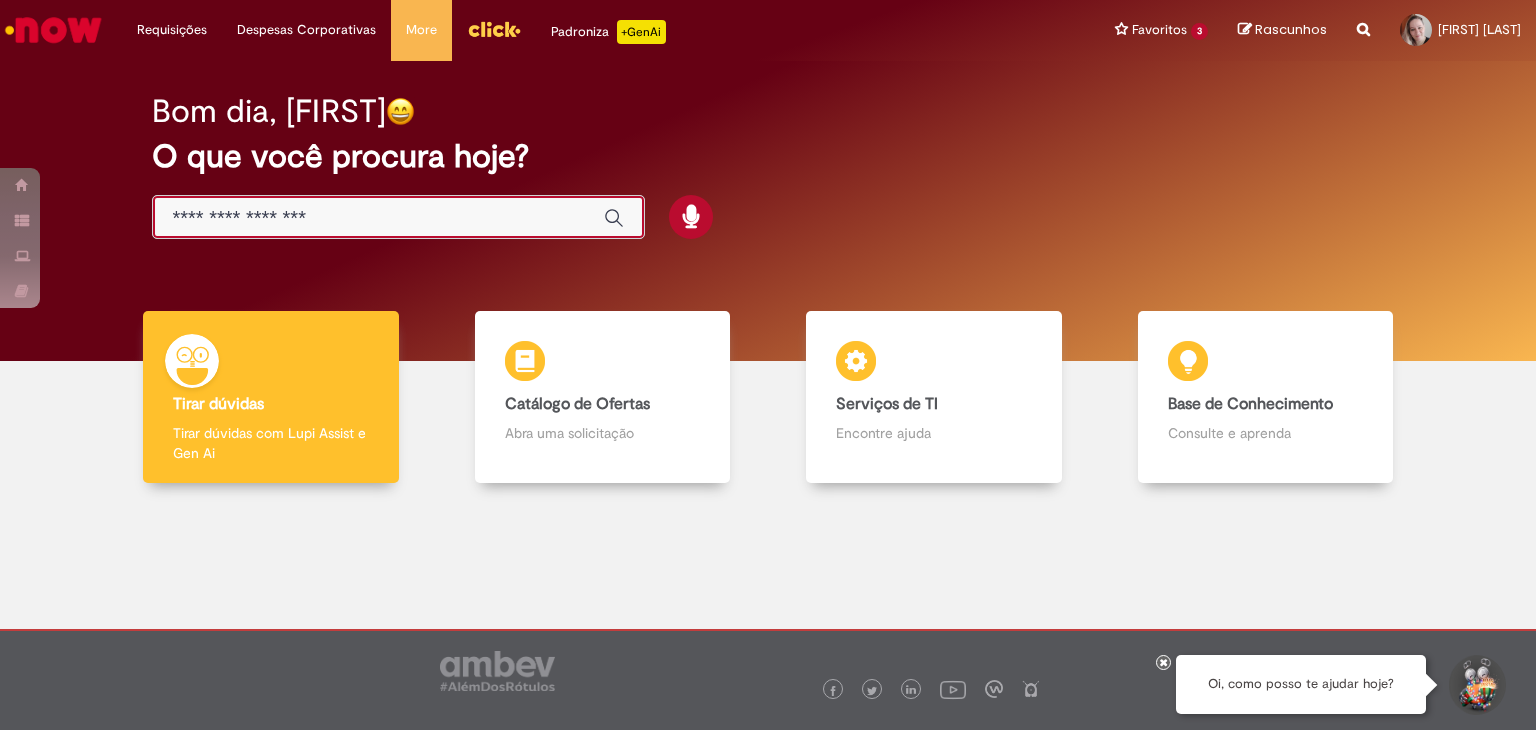 click at bounding box center (378, 218) 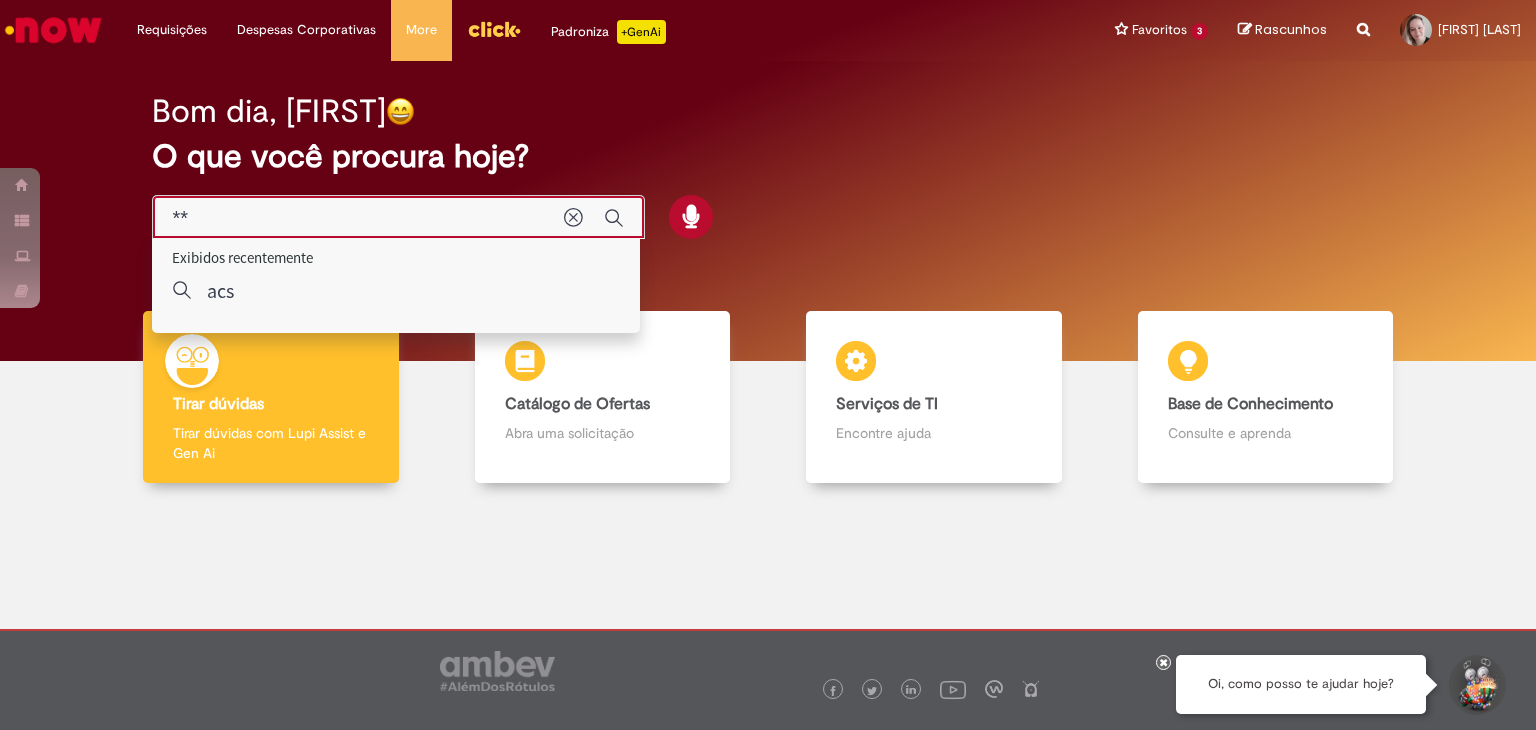 type on "*" 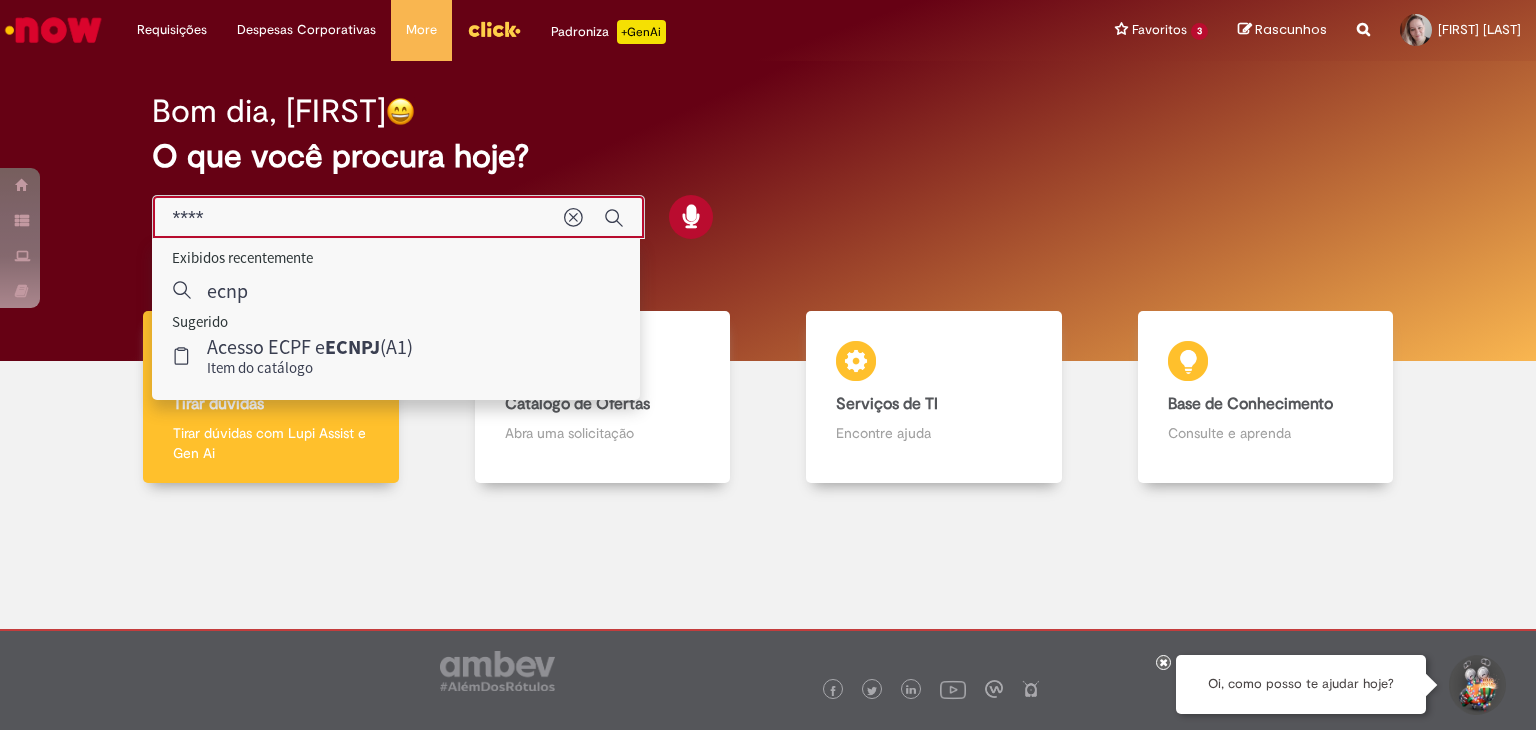 type on "*****" 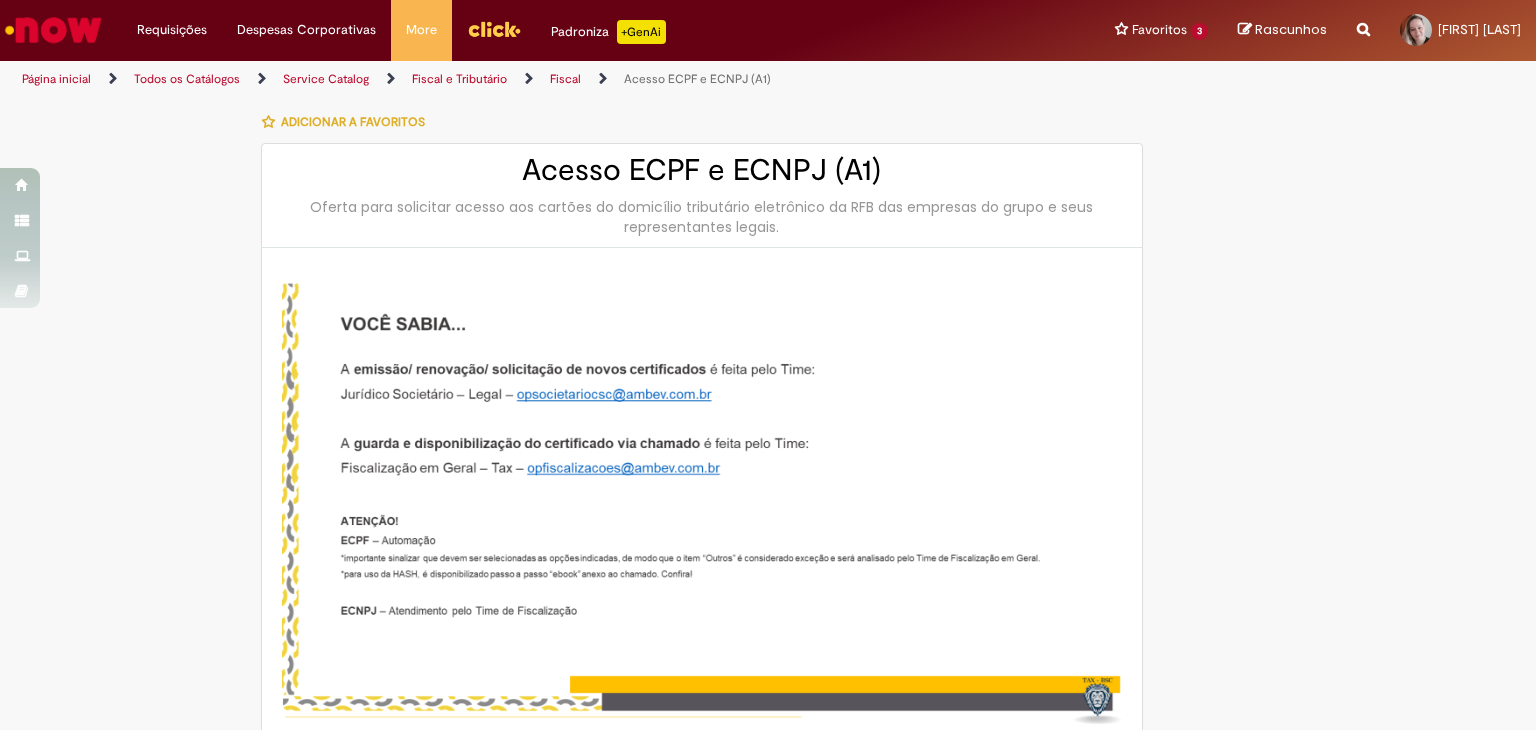 type on "********" 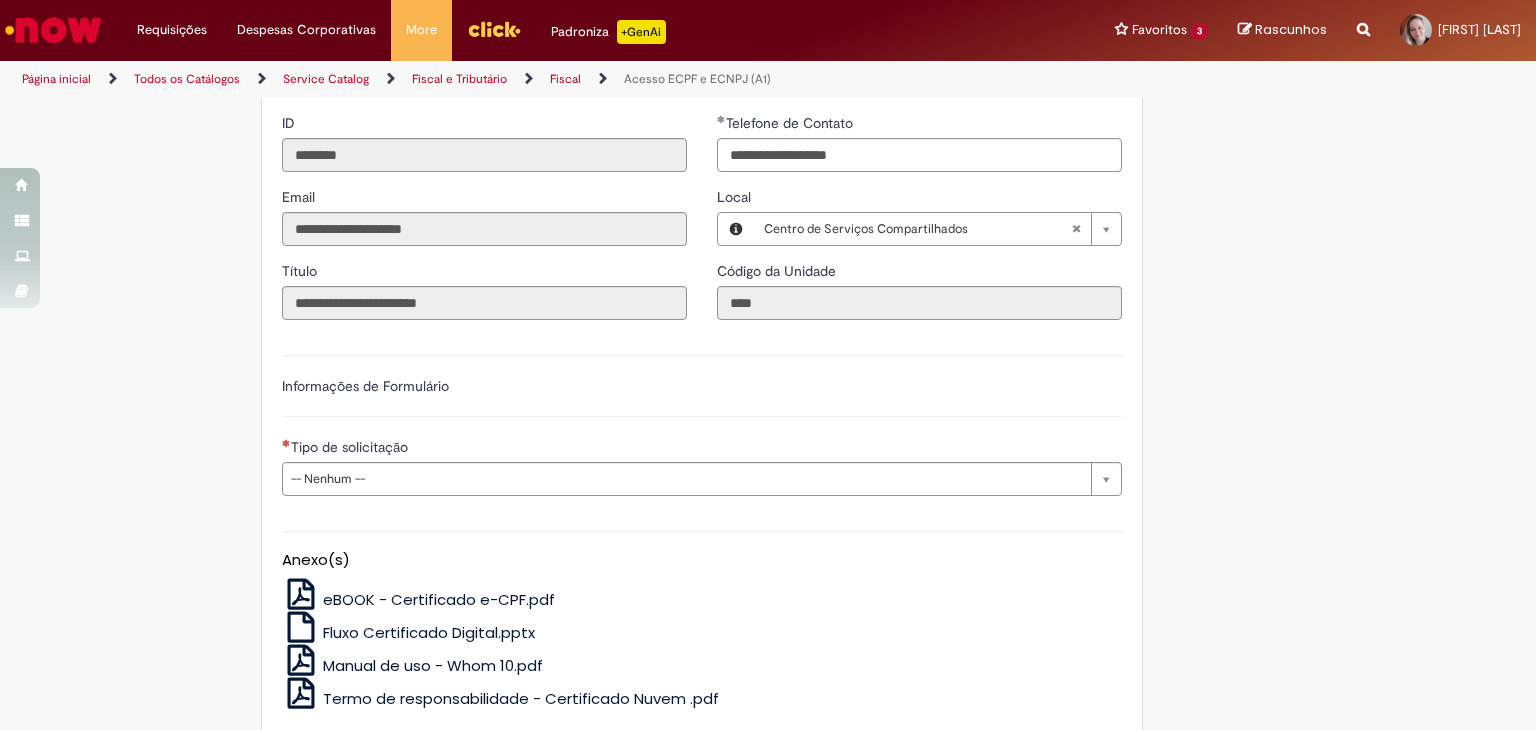 scroll, scrollTop: 748, scrollLeft: 0, axis: vertical 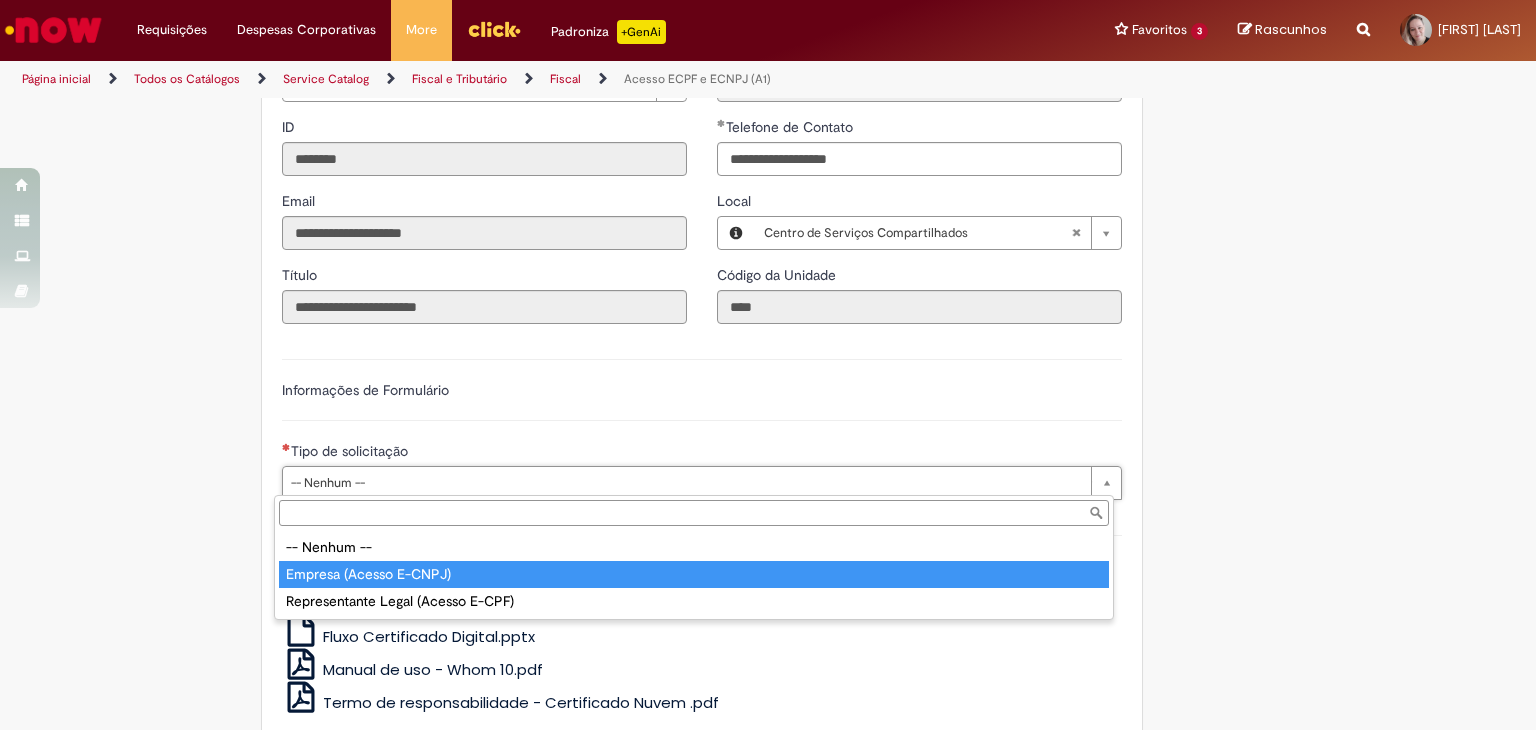 type on "**********" 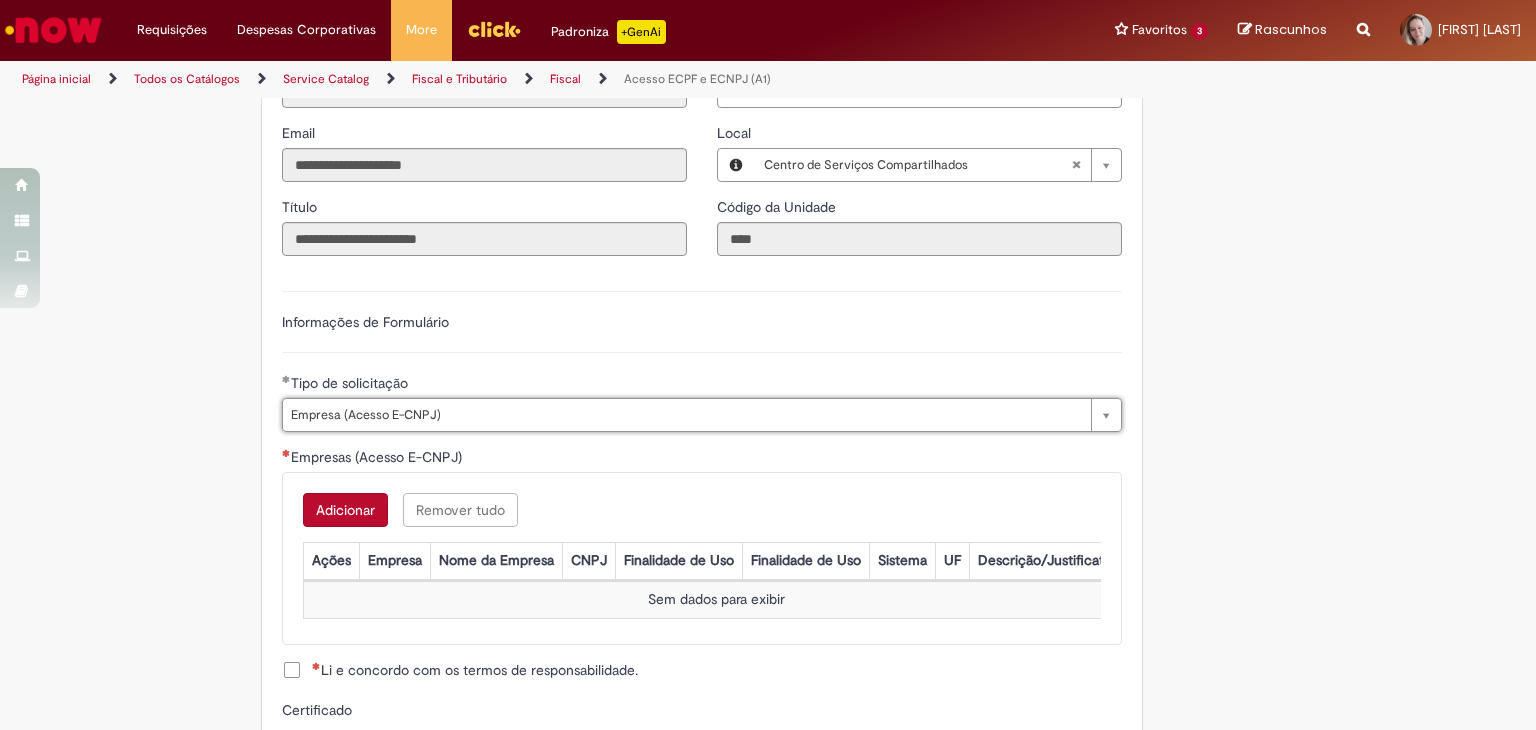 scroll, scrollTop: 948, scrollLeft: 0, axis: vertical 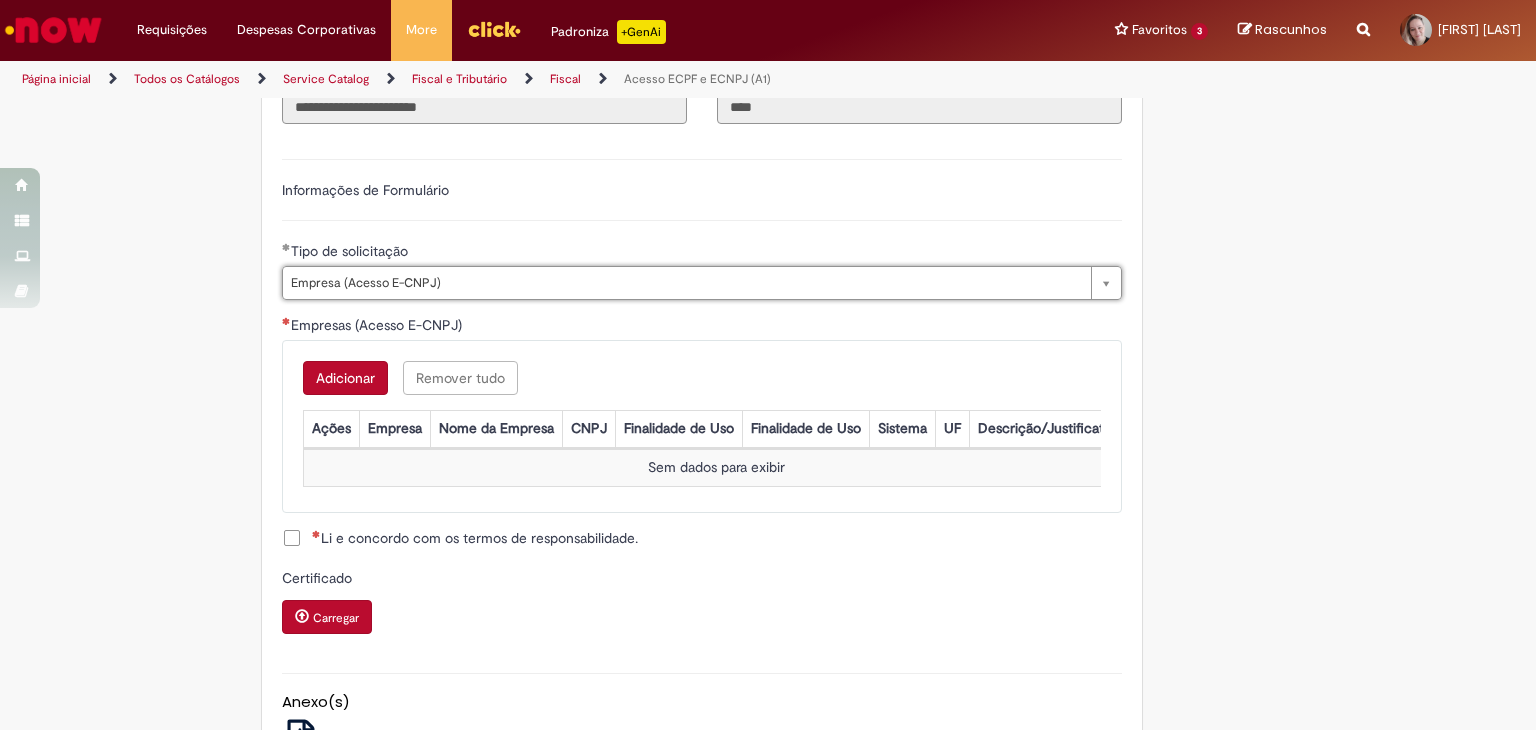 click on "Adicionar" at bounding box center [345, 378] 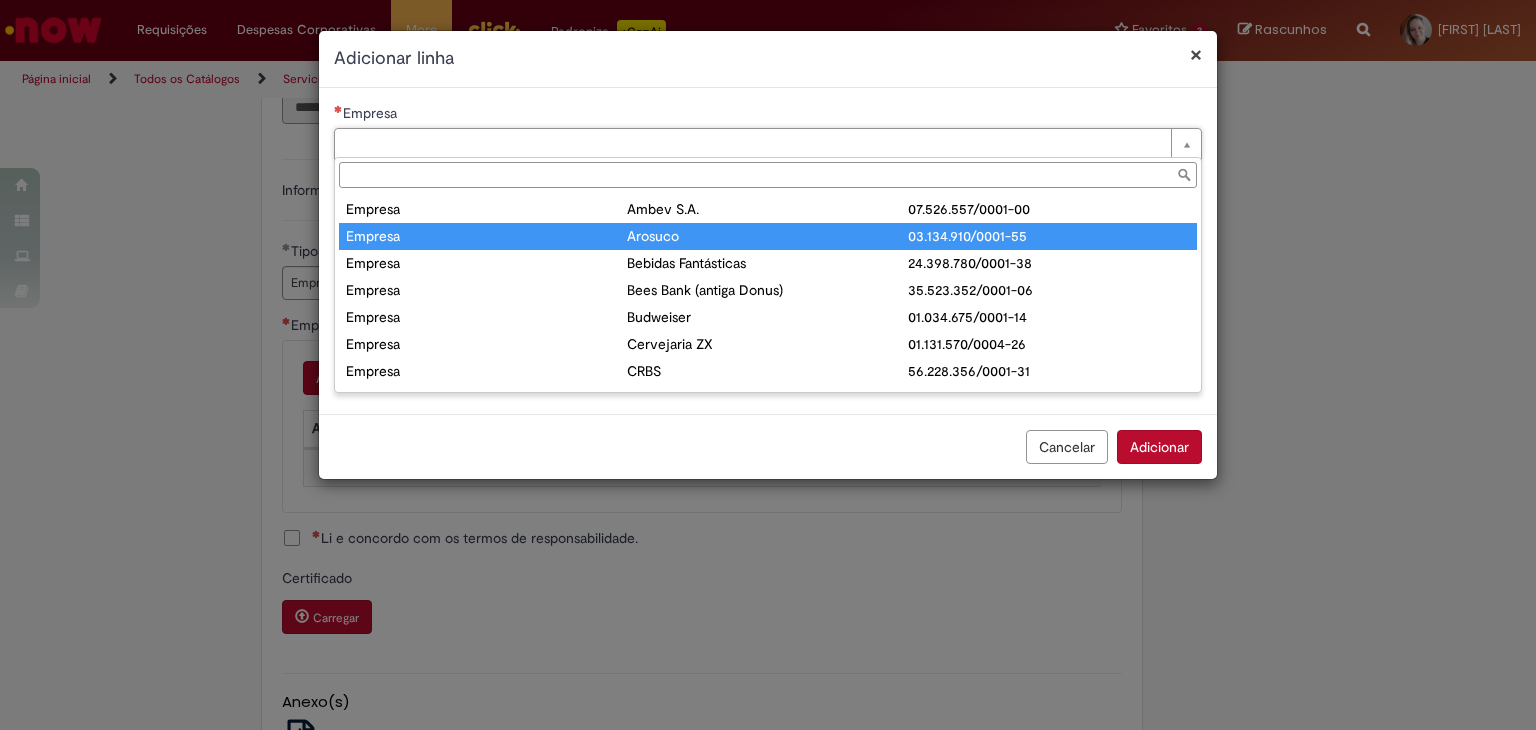 type on "*******" 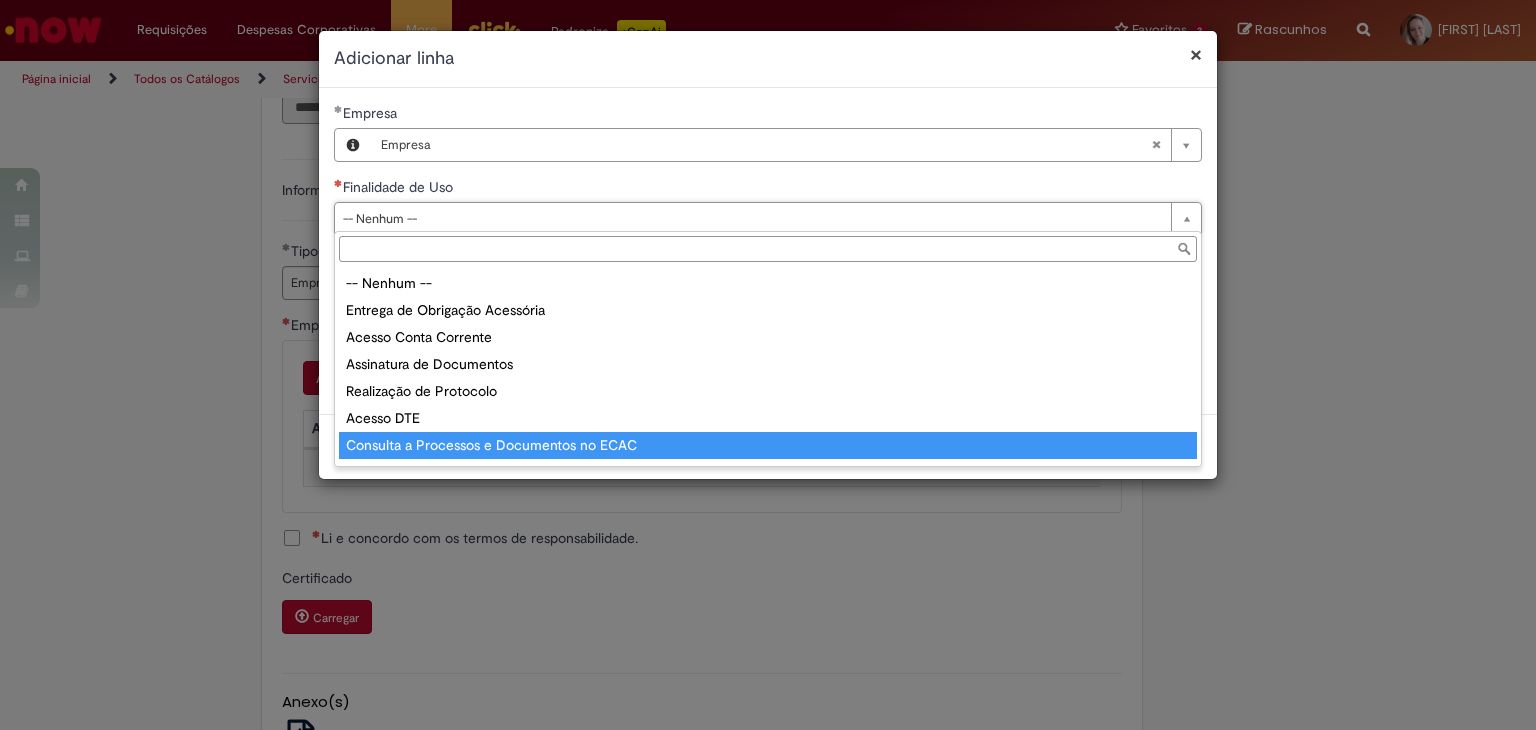 type on "**********" 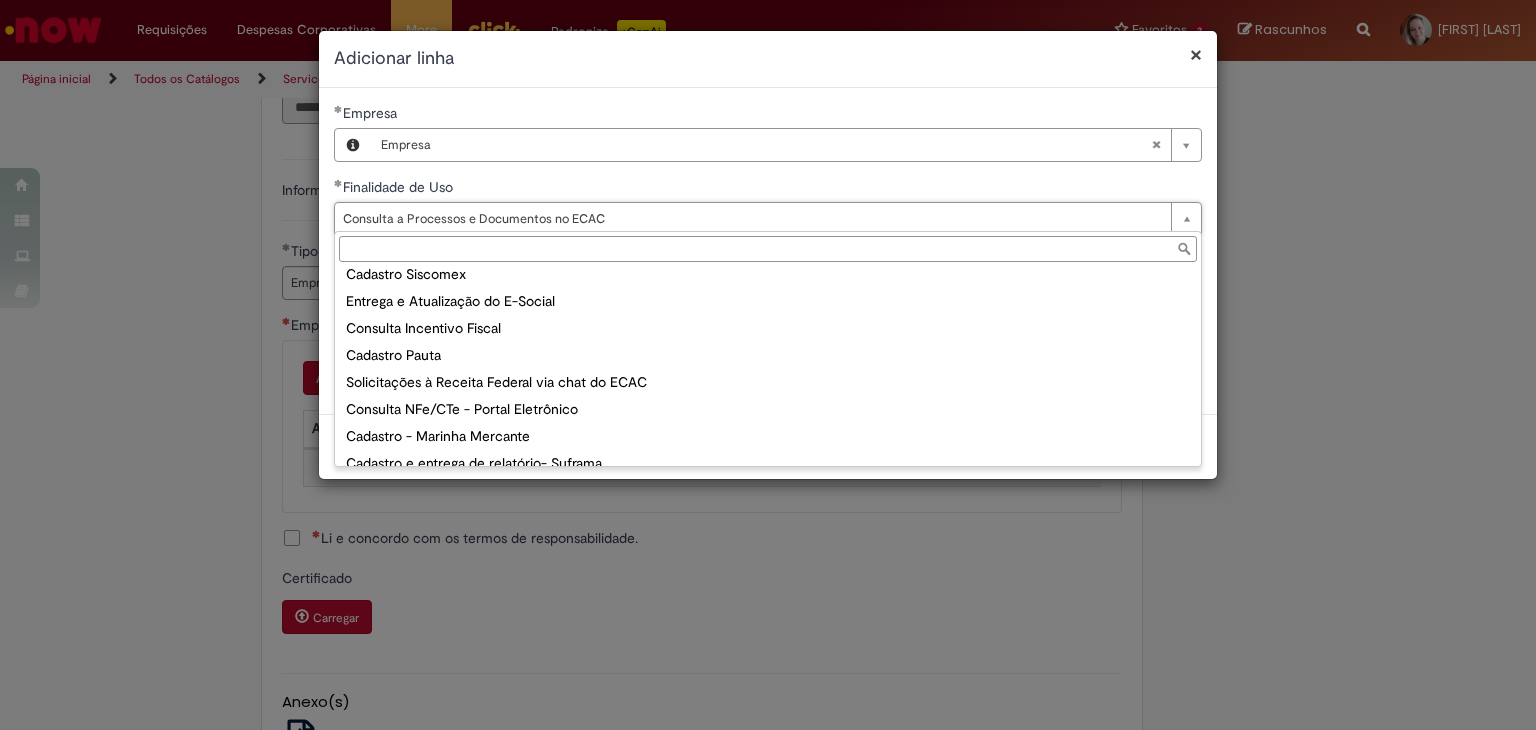 scroll, scrollTop: 200, scrollLeft: 0, axis: vertical 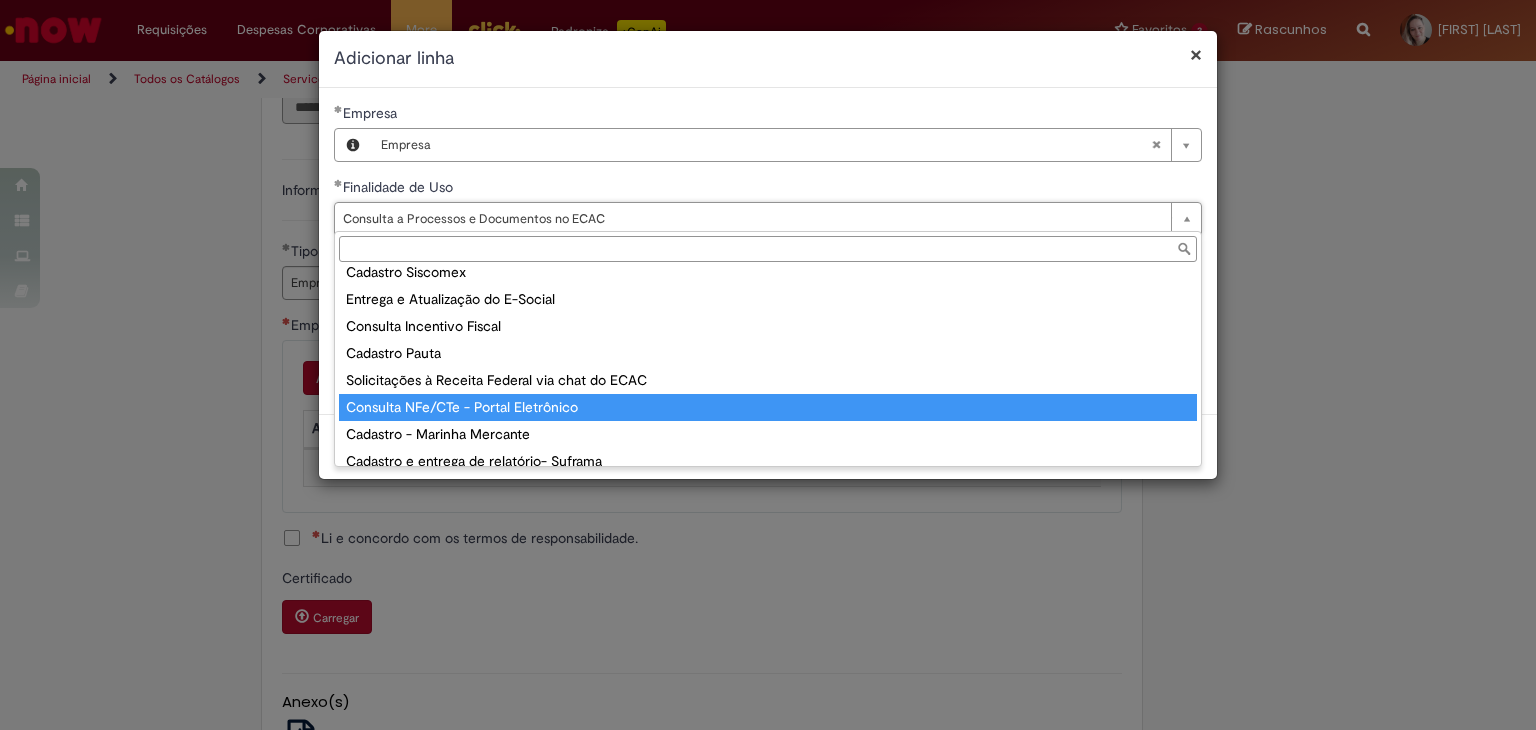 type on "**********" 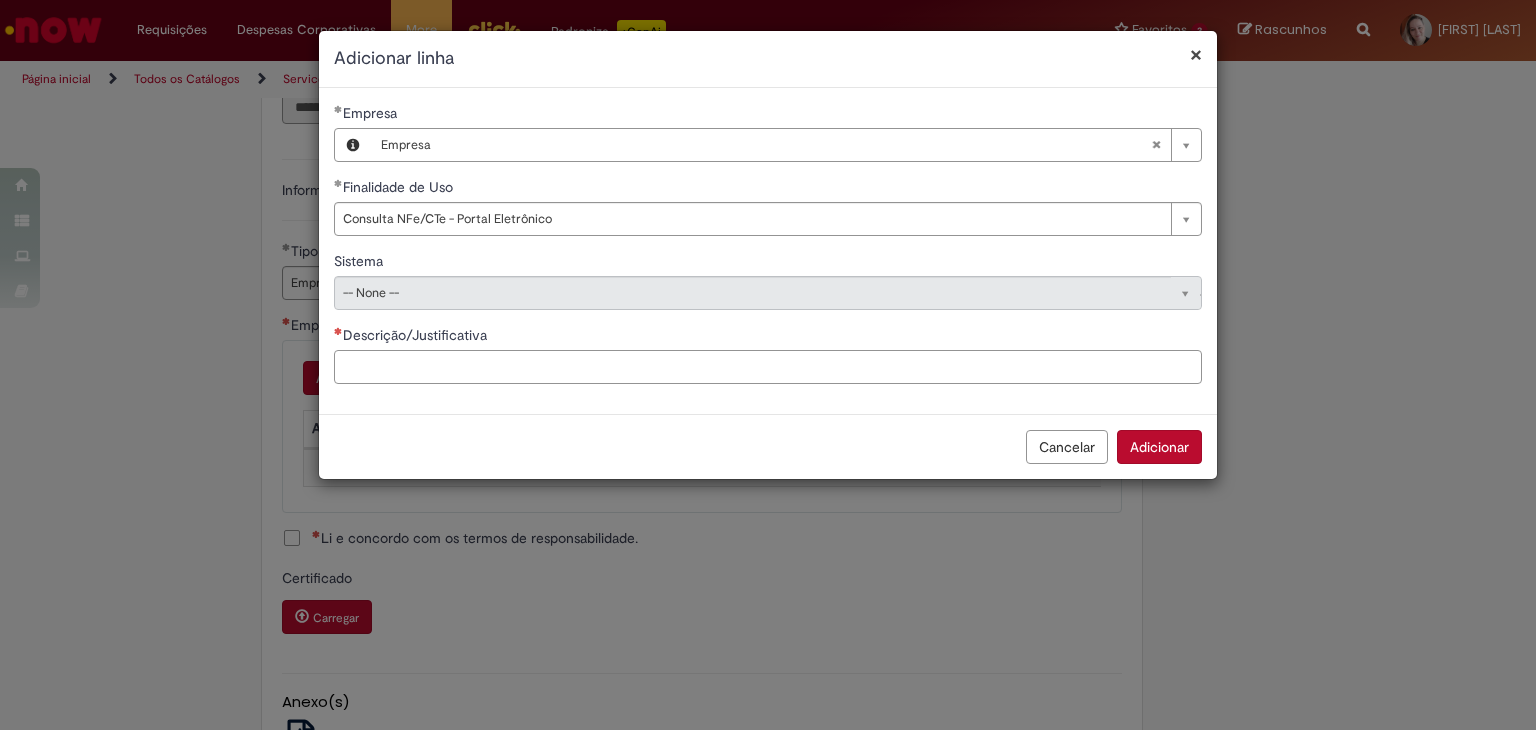 scroll, scrollTop: 0, scrollLeft: 0, axis: both 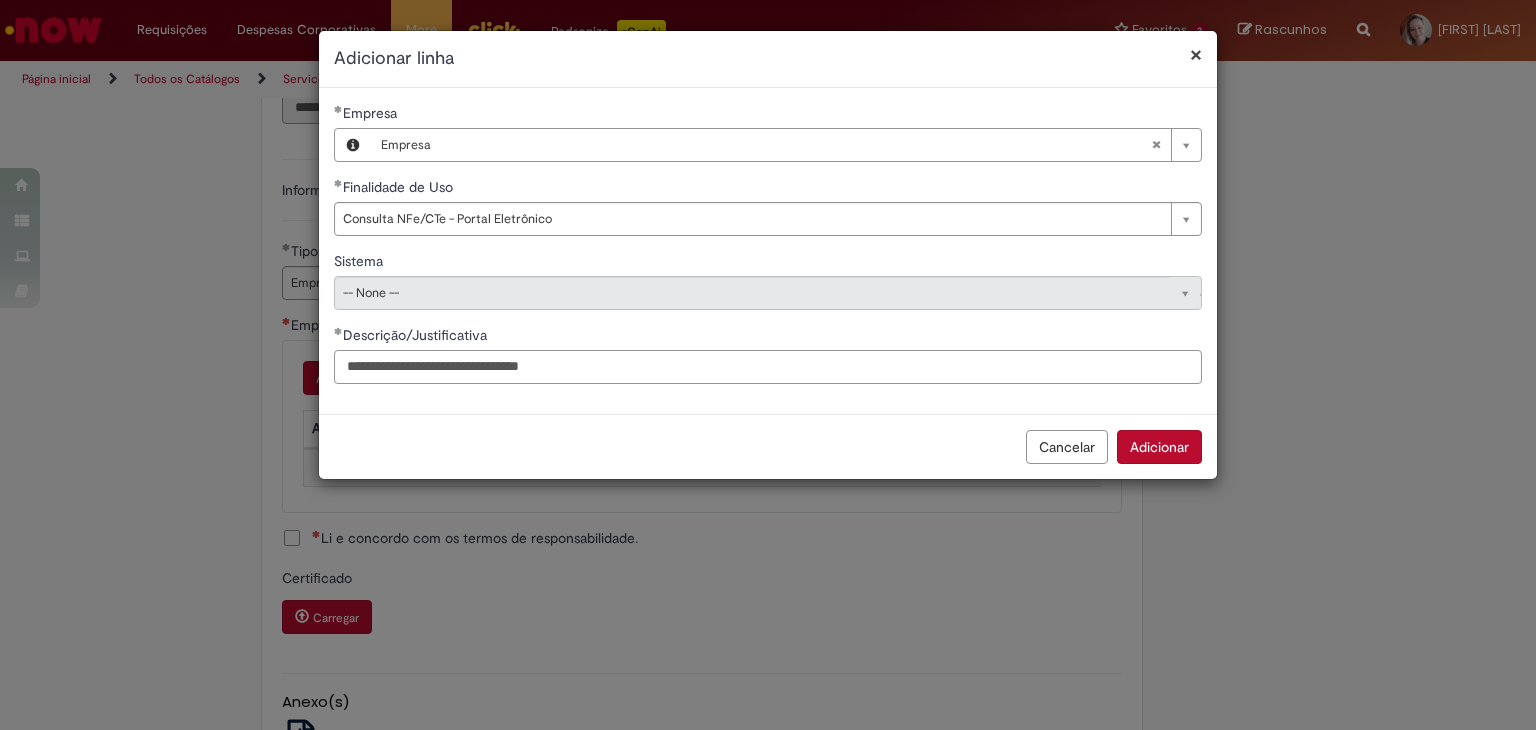 drag, startPoint x: 652, startPoint y: 363, endPoint x: 295, endPoint y: 359, distance: 357.0224 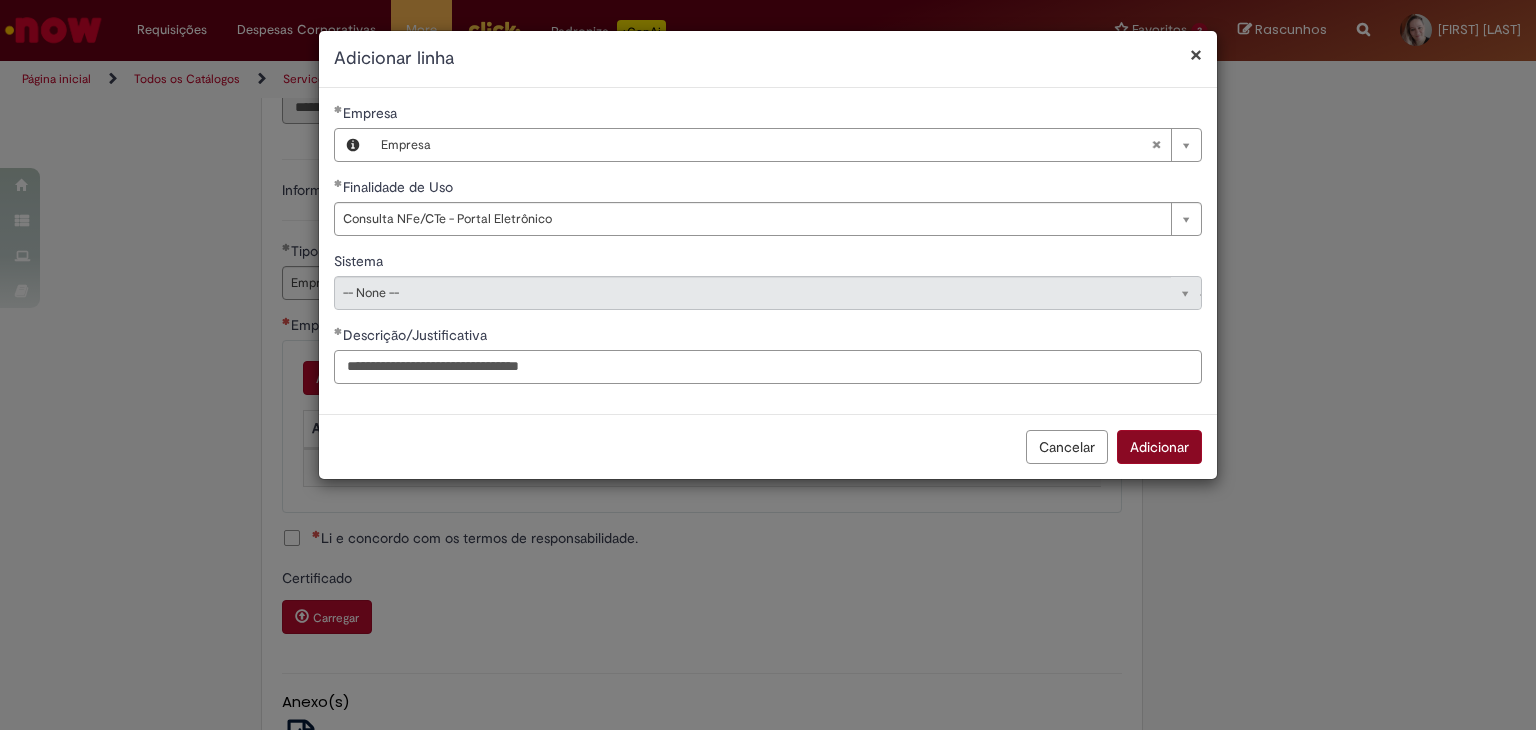 type on "**********" 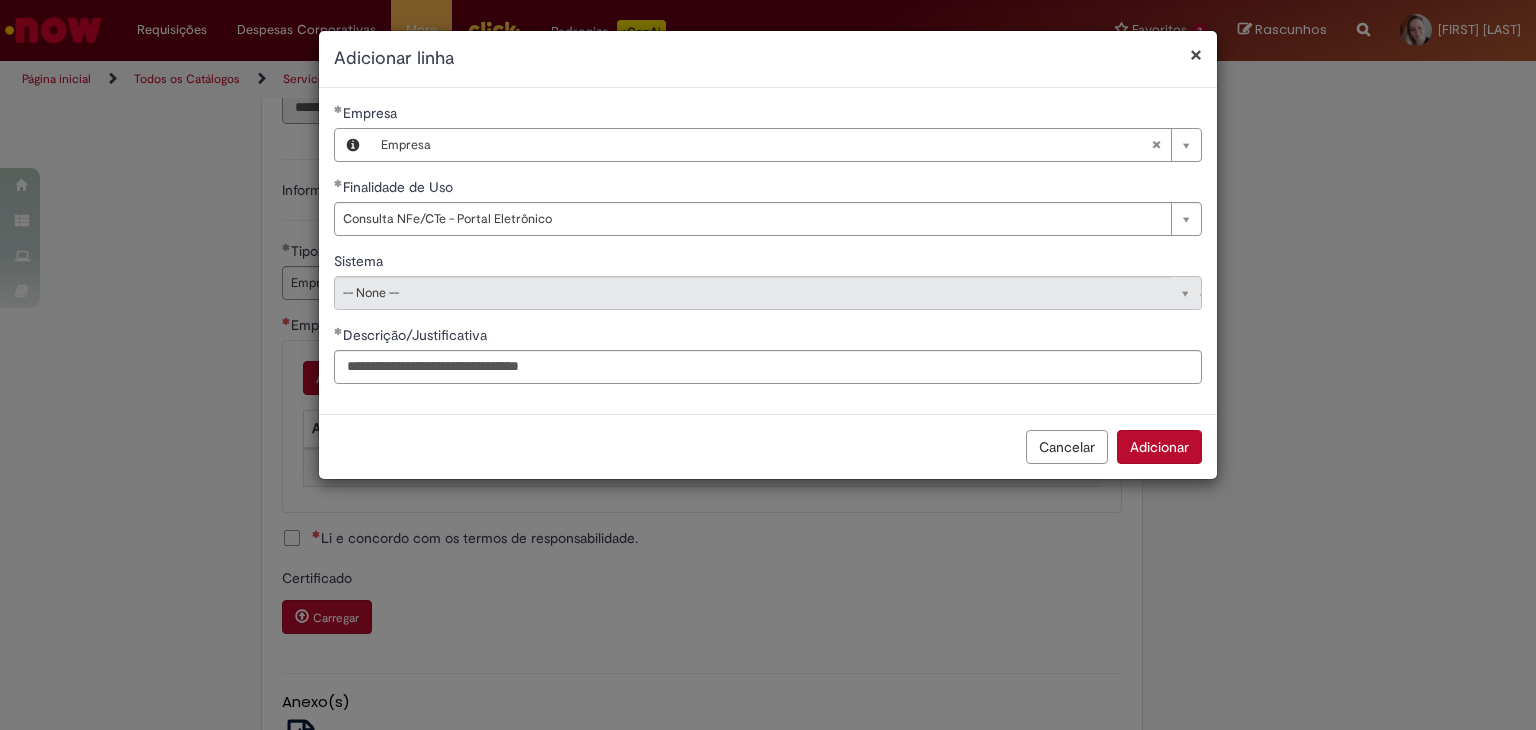 click on "Adicionar" at bounding box center (1159, 447) 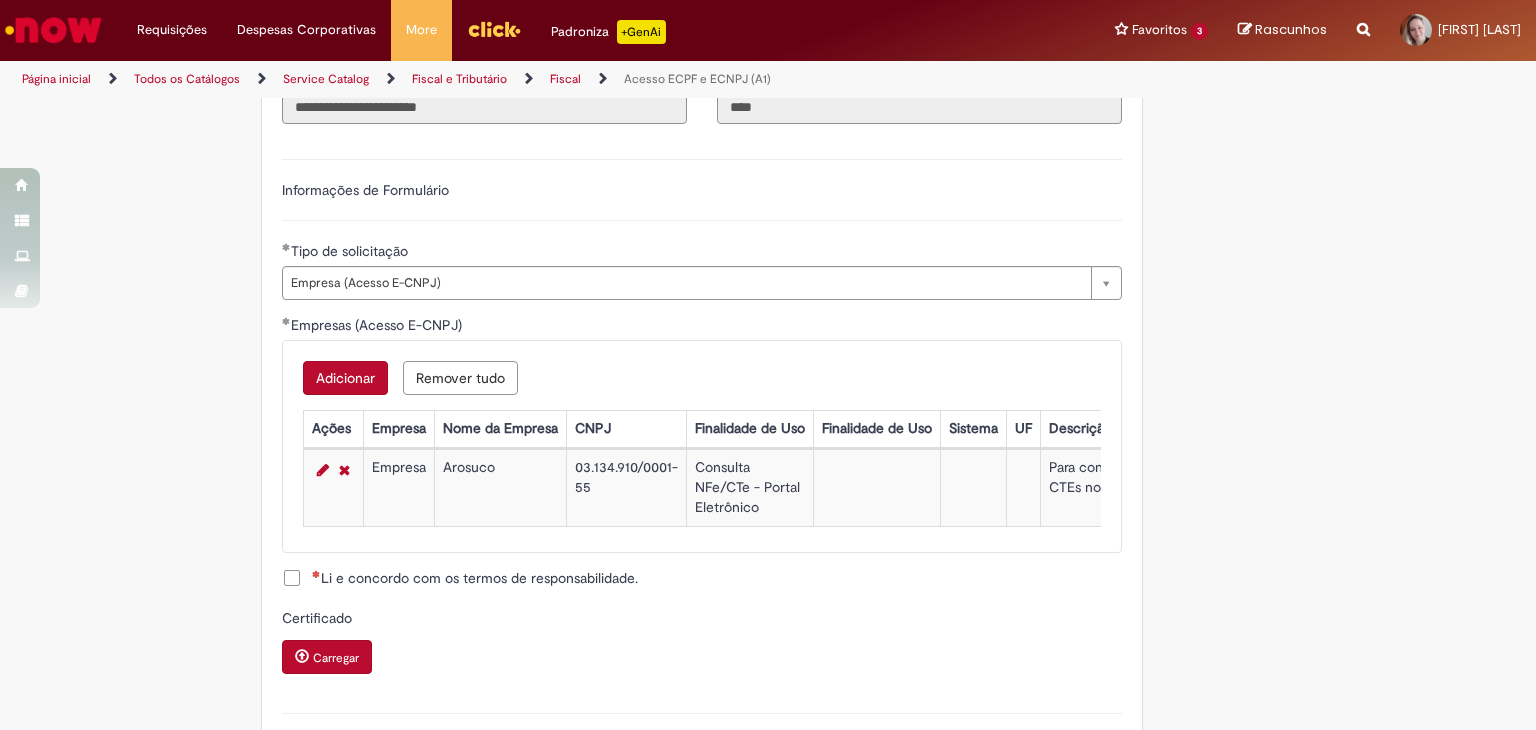 click on "Adicionar" at bounding box center [345, 378] 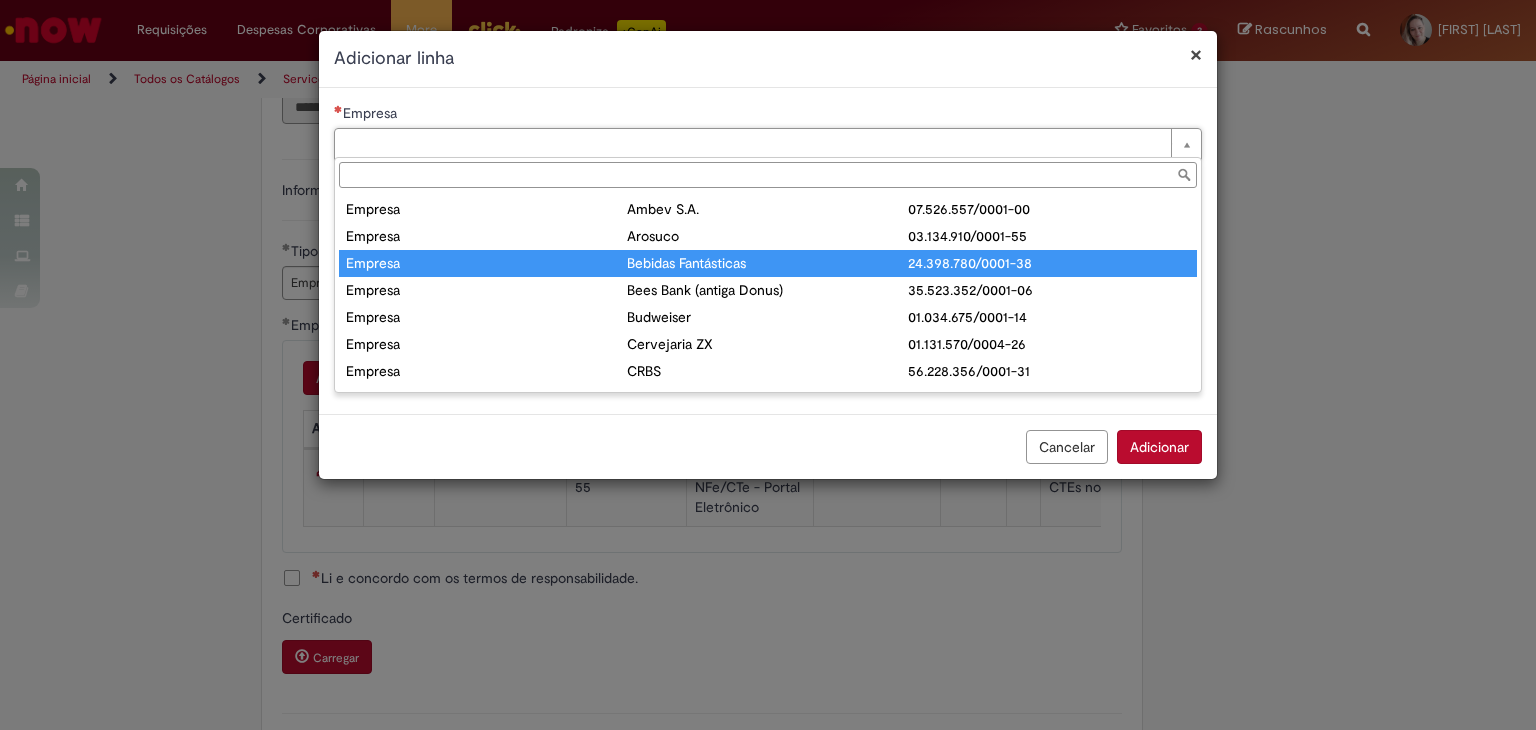 type on "*******" 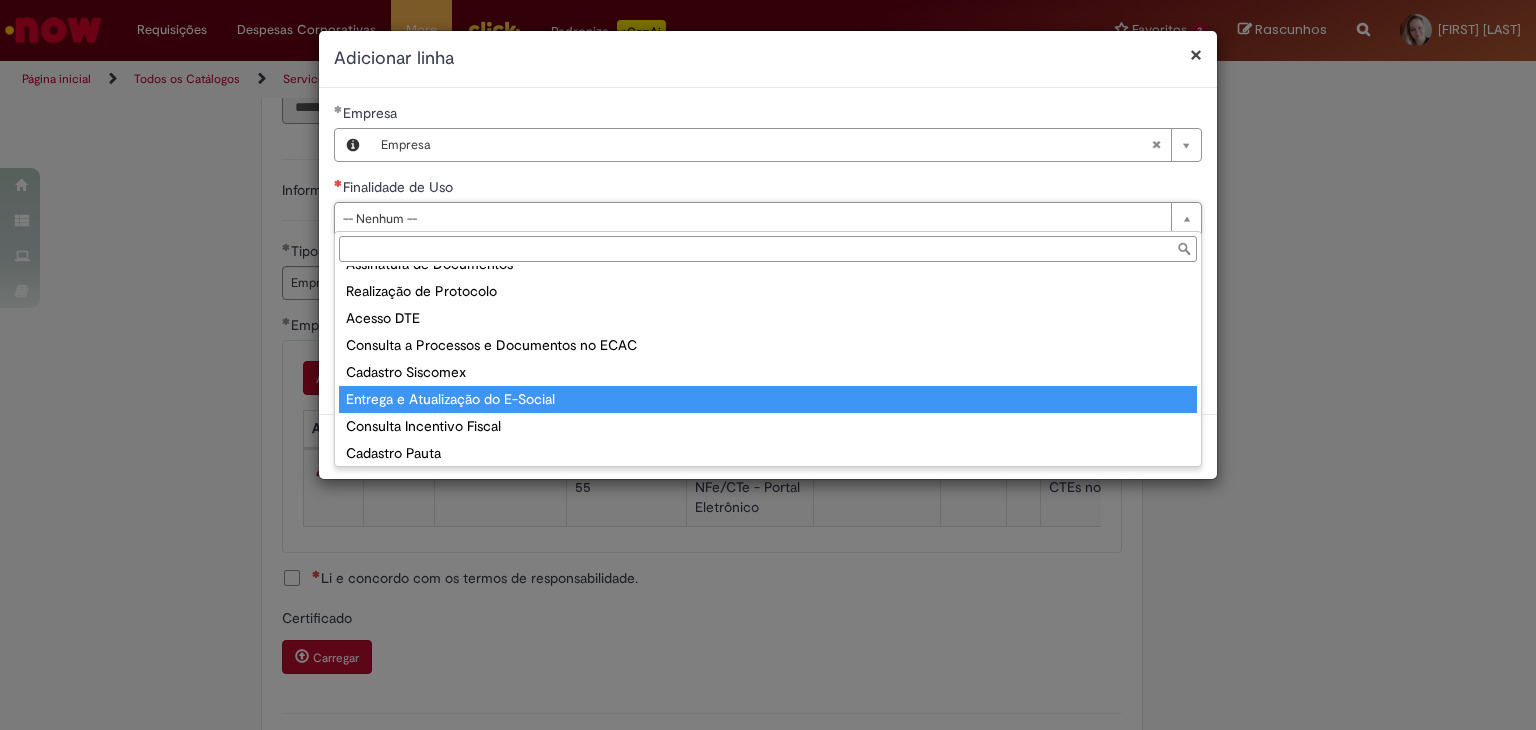 scroll, scrollTop: 200, scrollLeft: 0, axis: vertical 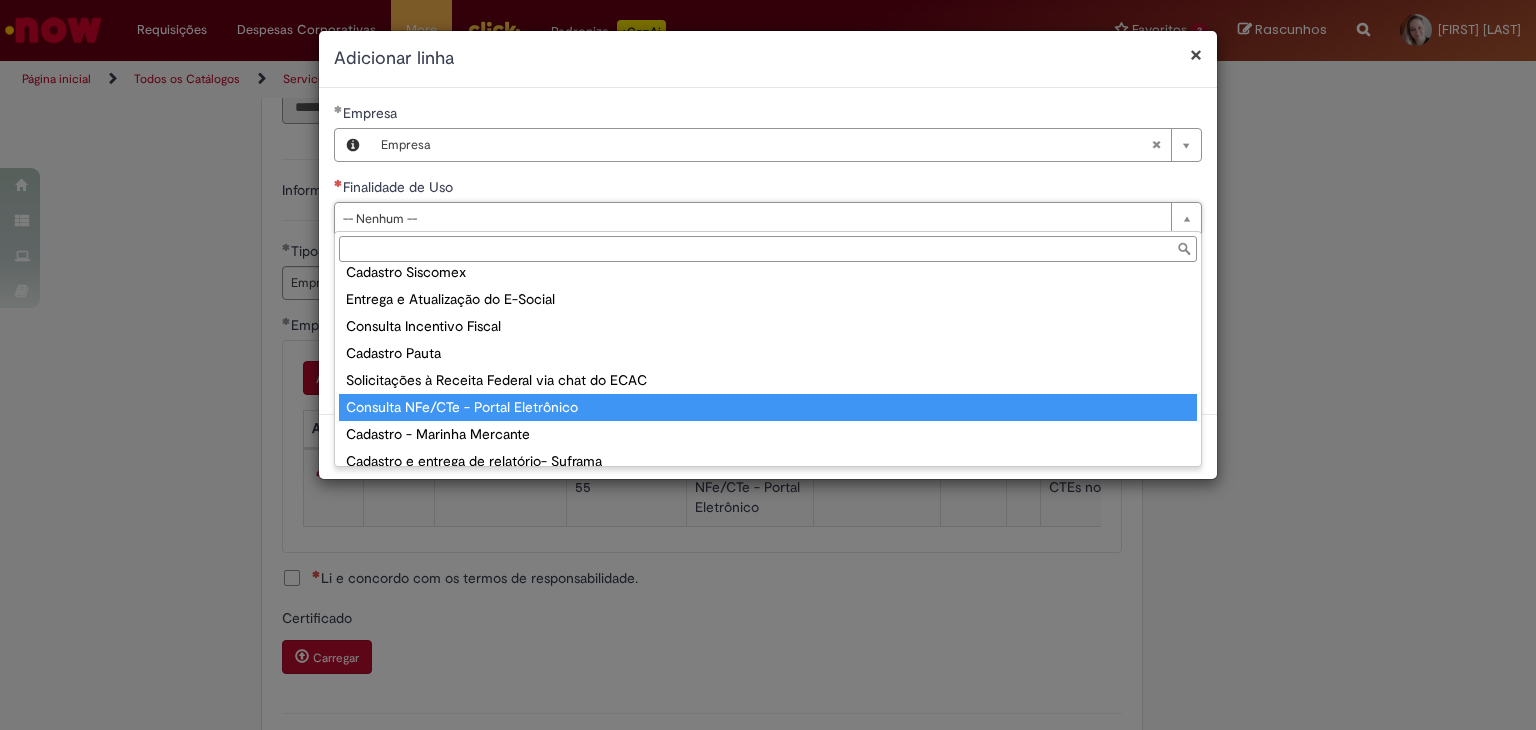 type on "**********" 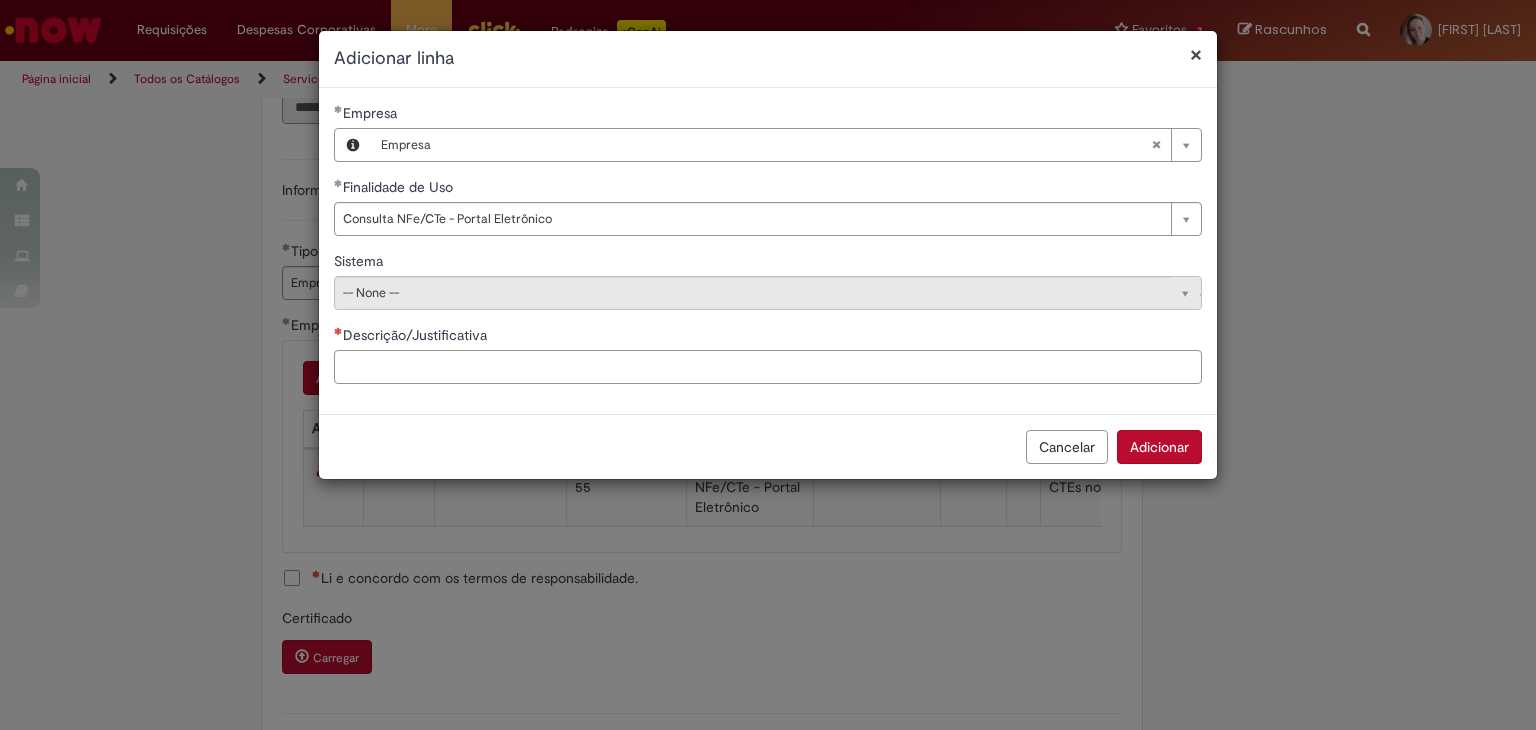 click on "Descrição/Justificativa" at bounding box center [768, 367] 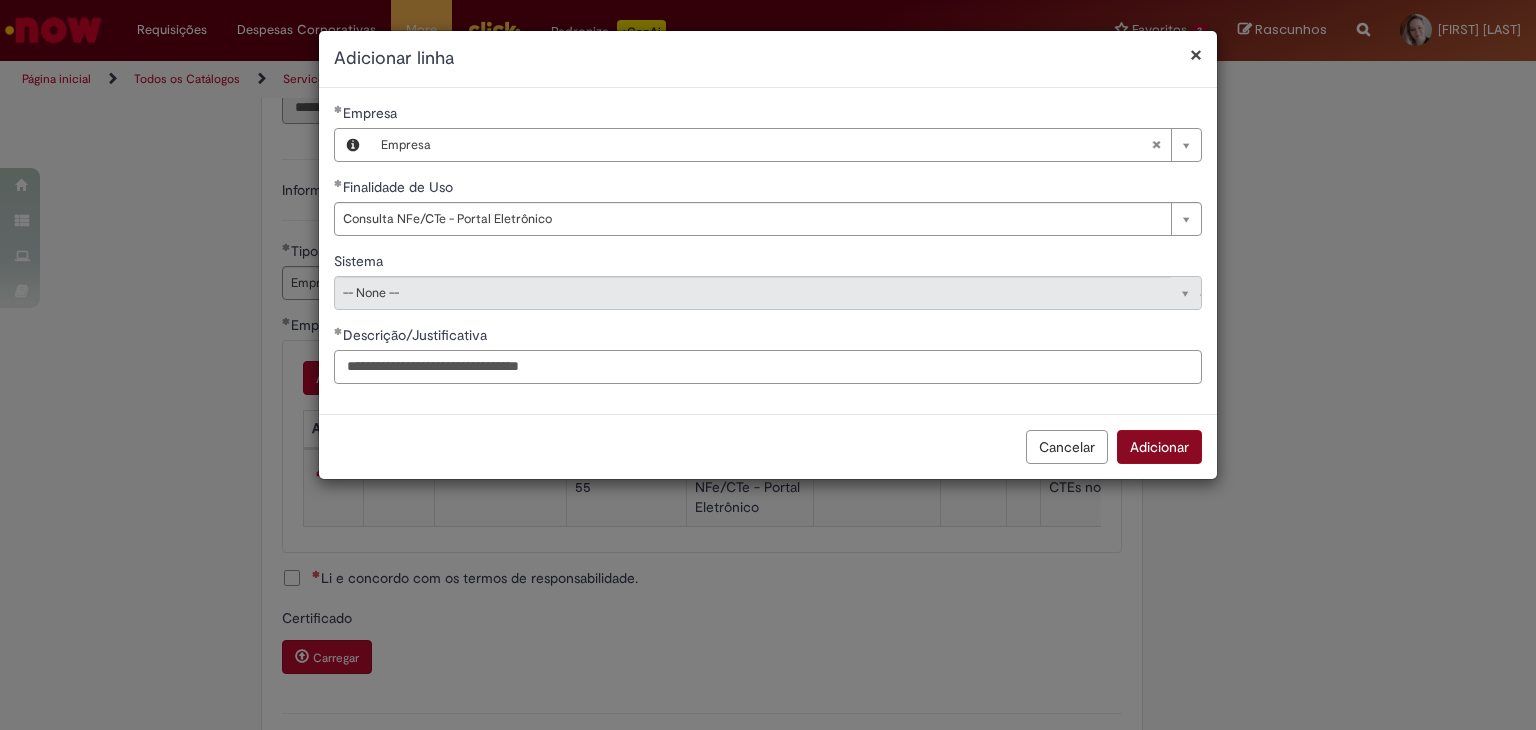 type on "**********" 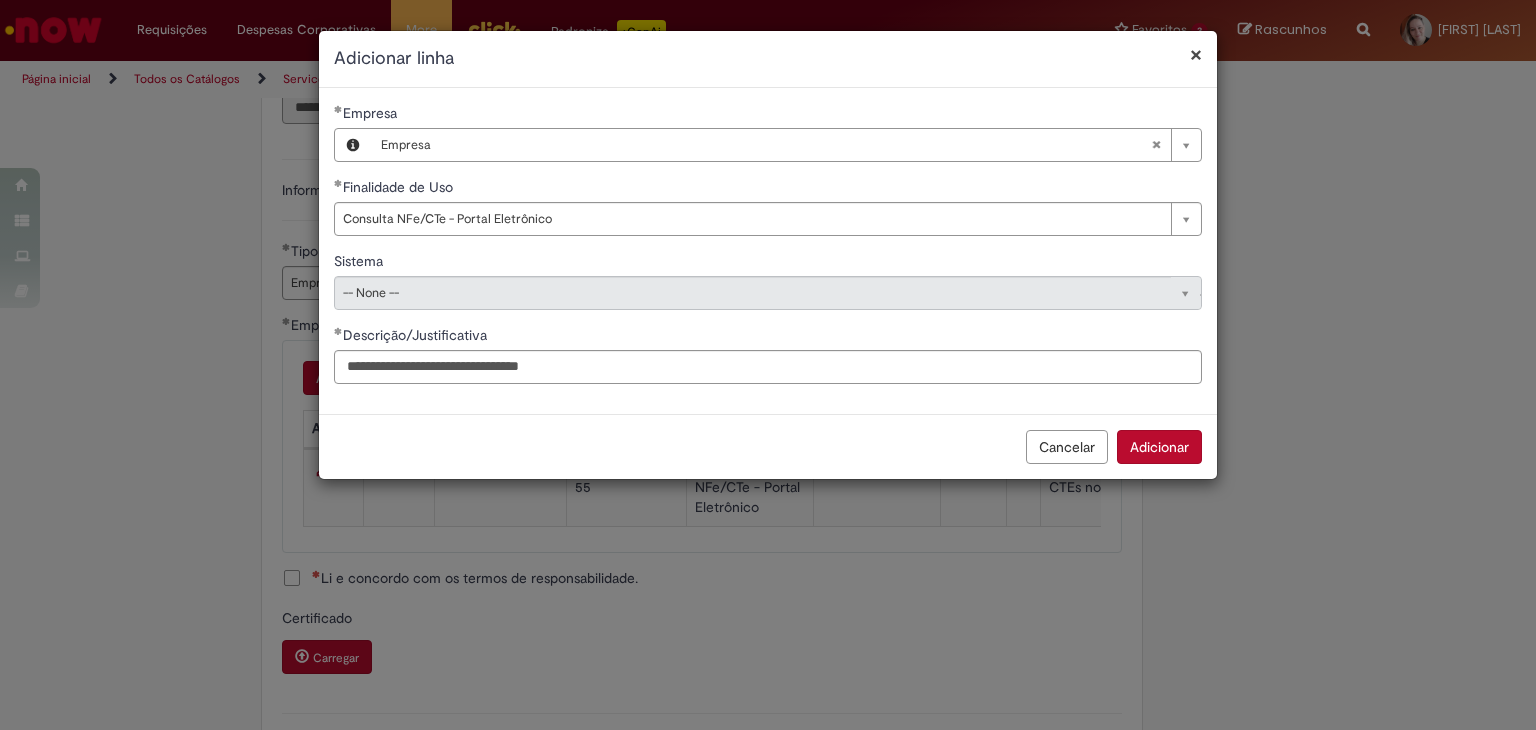 click on "Adicionar" at bounding box center [1159, 447] 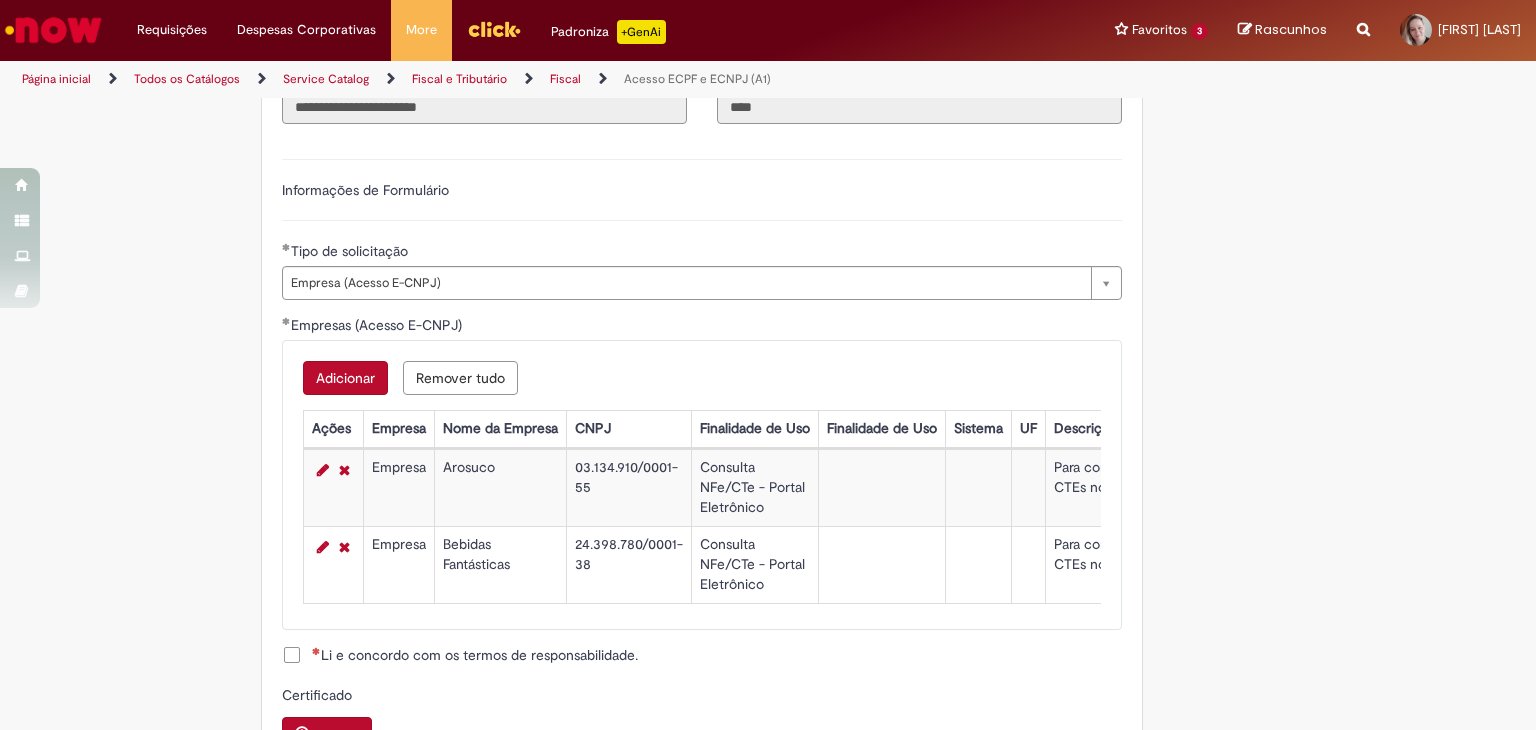 drag, startPoint x: 172, startPoint y: 445, endPoint x: 231, endPoint y: 407, distance: 70.178345 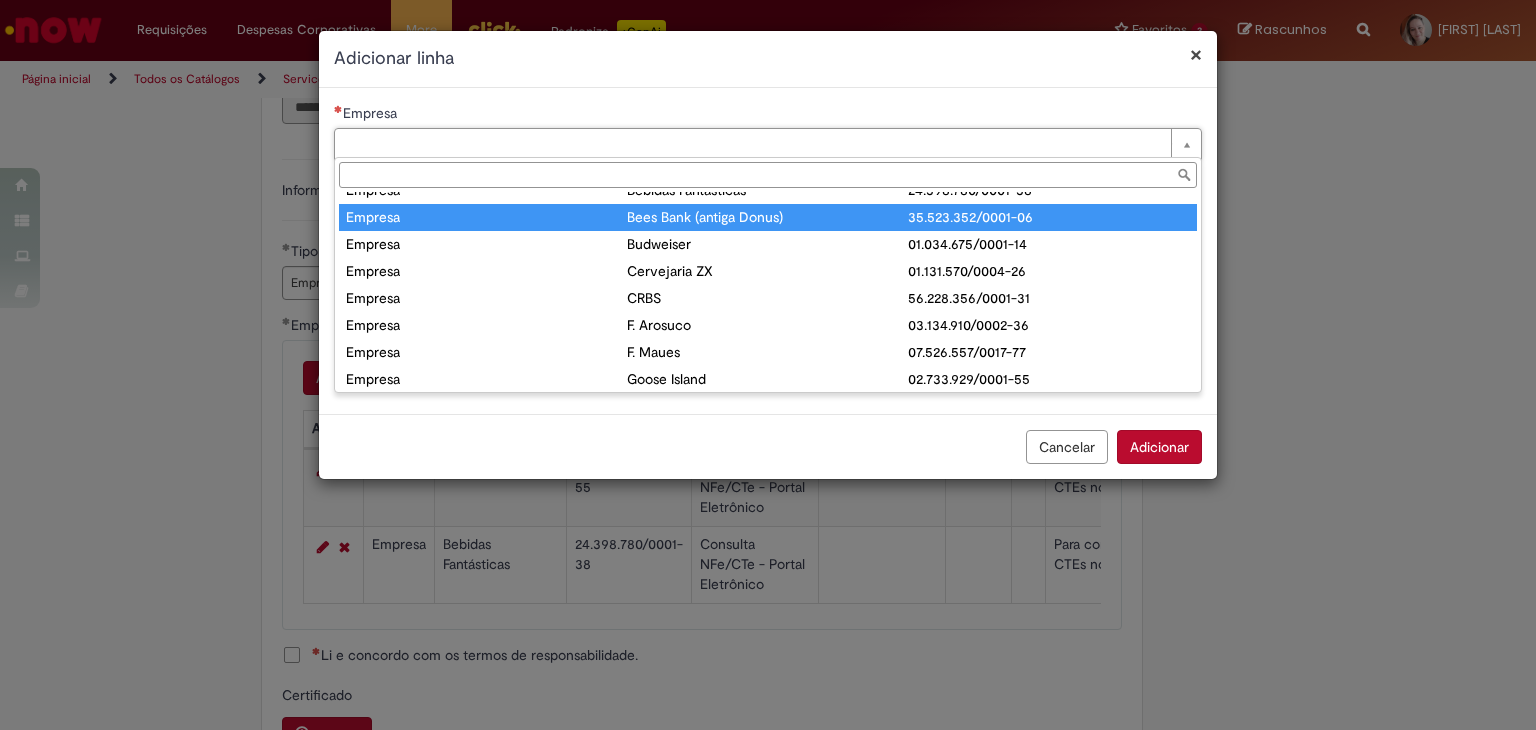 scroll, scrollTop: 0, scrollLeft: 0, axis: both 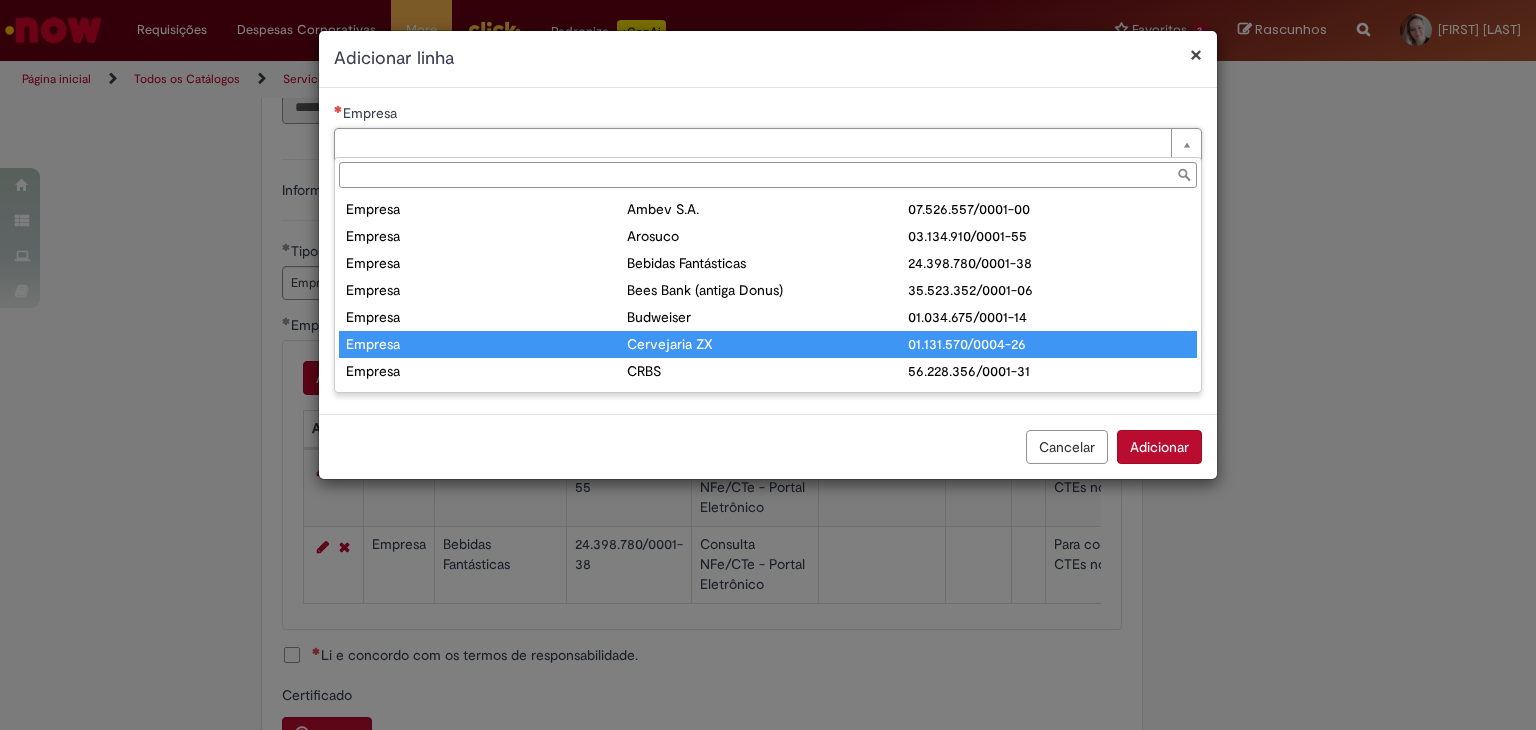 type on "*******" 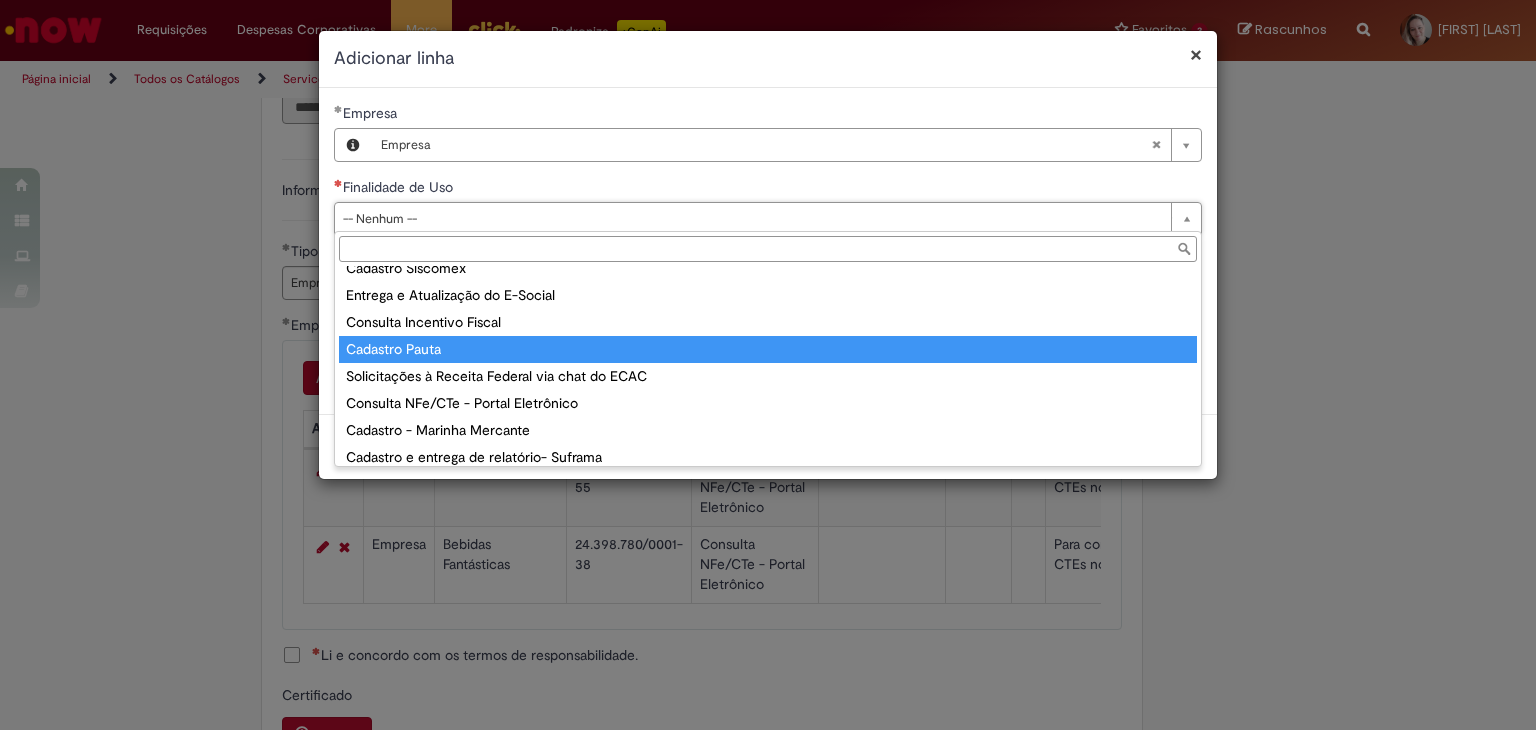 scroll, scrollTop: 240, scrollLeft: 0, axis: vertical 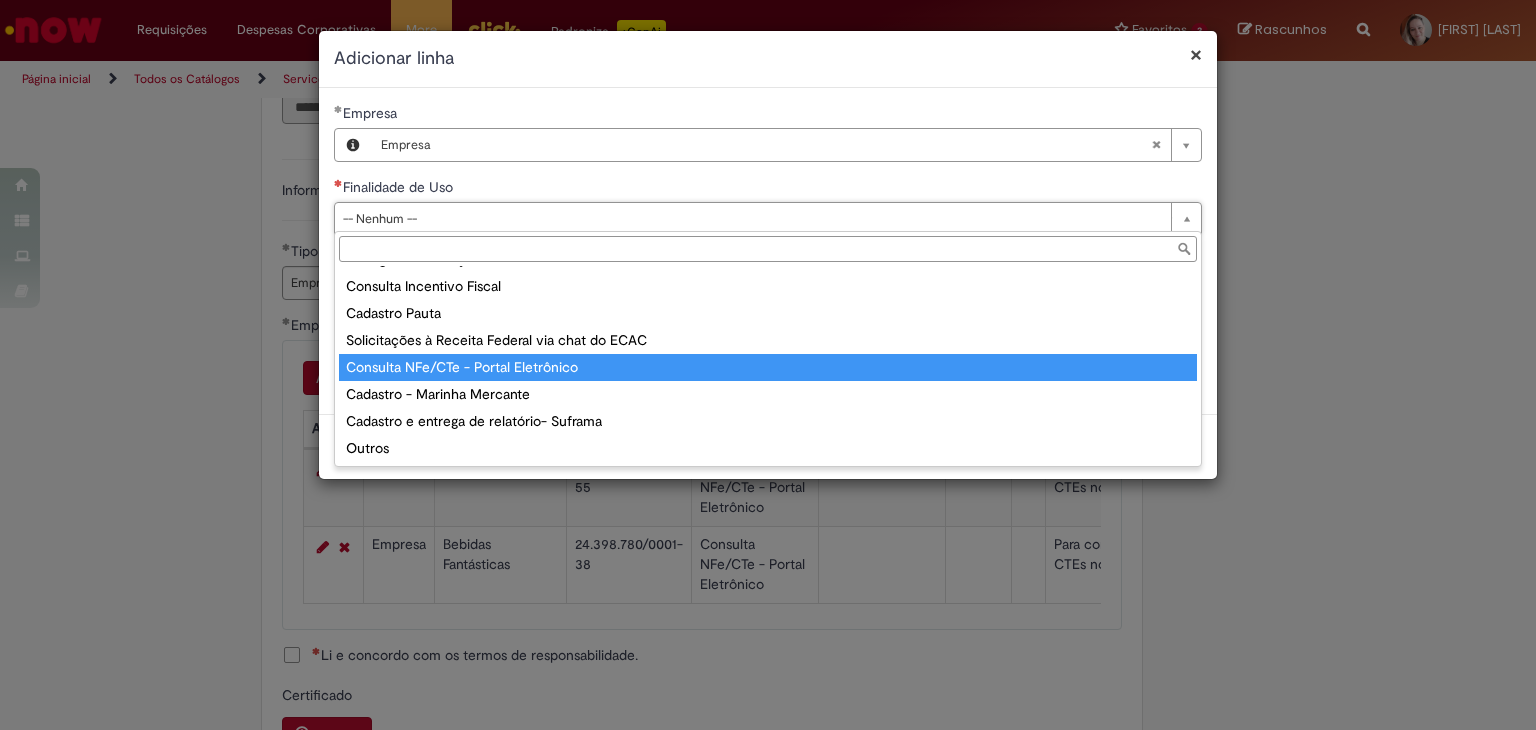 type on "**********" 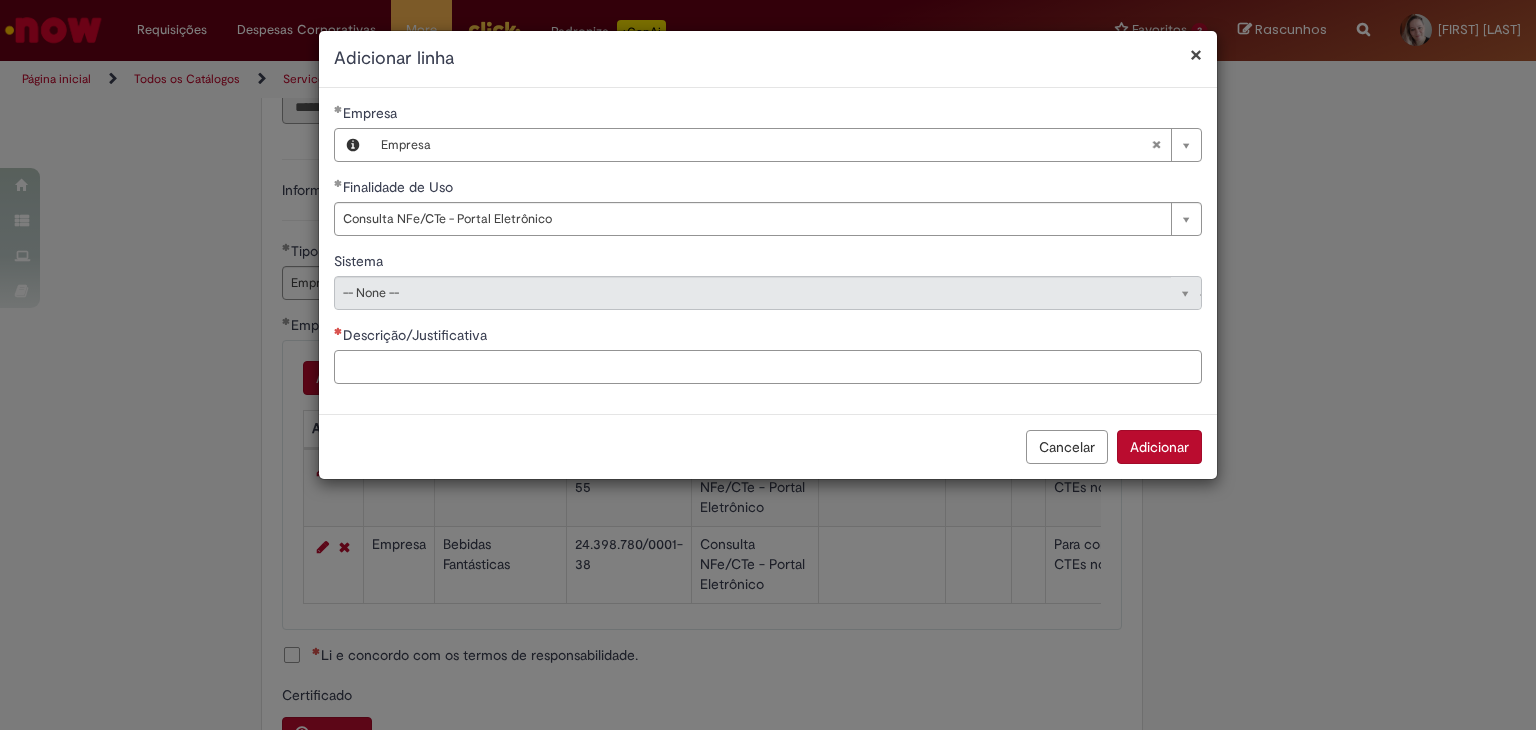 click on "Descrição/Justificativa" at bounding box center (768, 367) 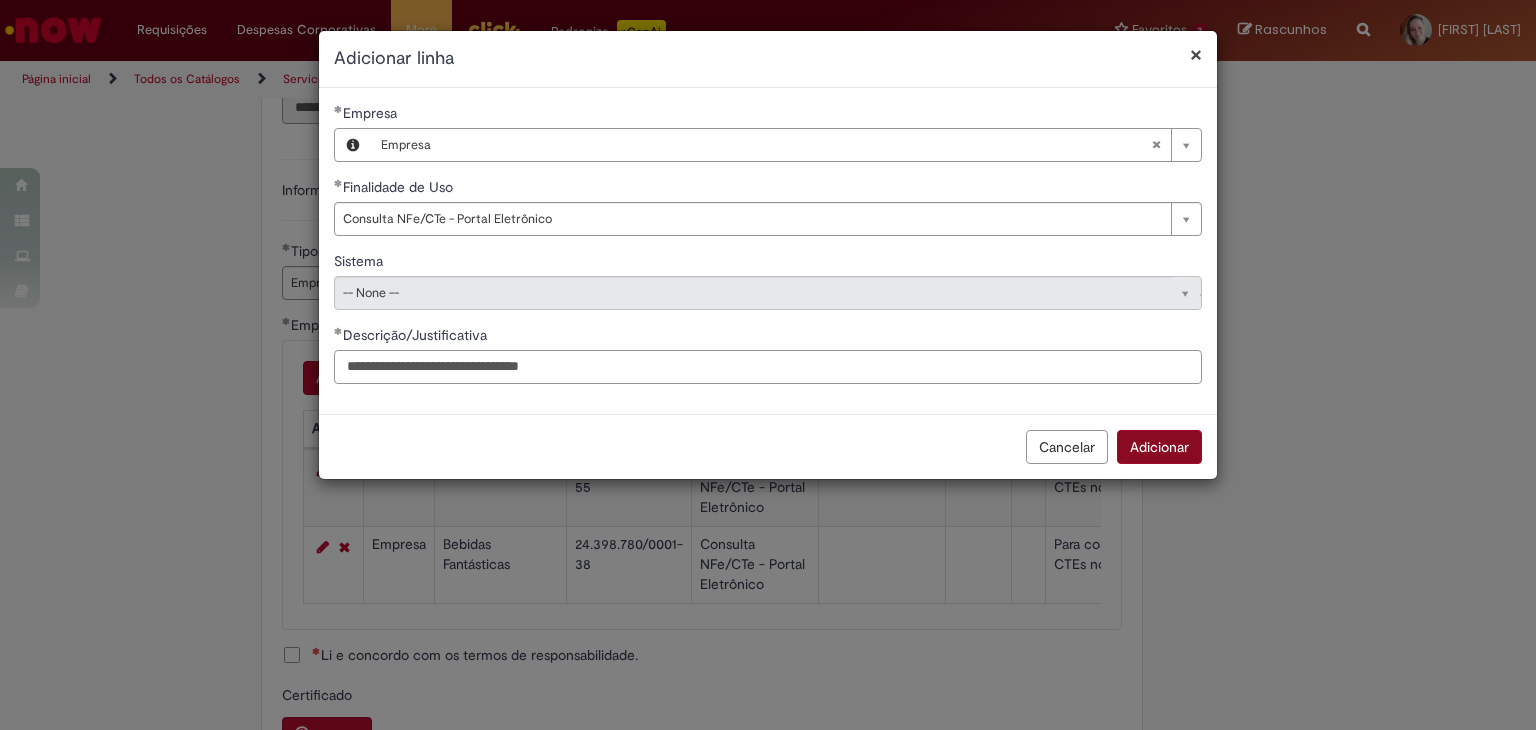 type on "**********" 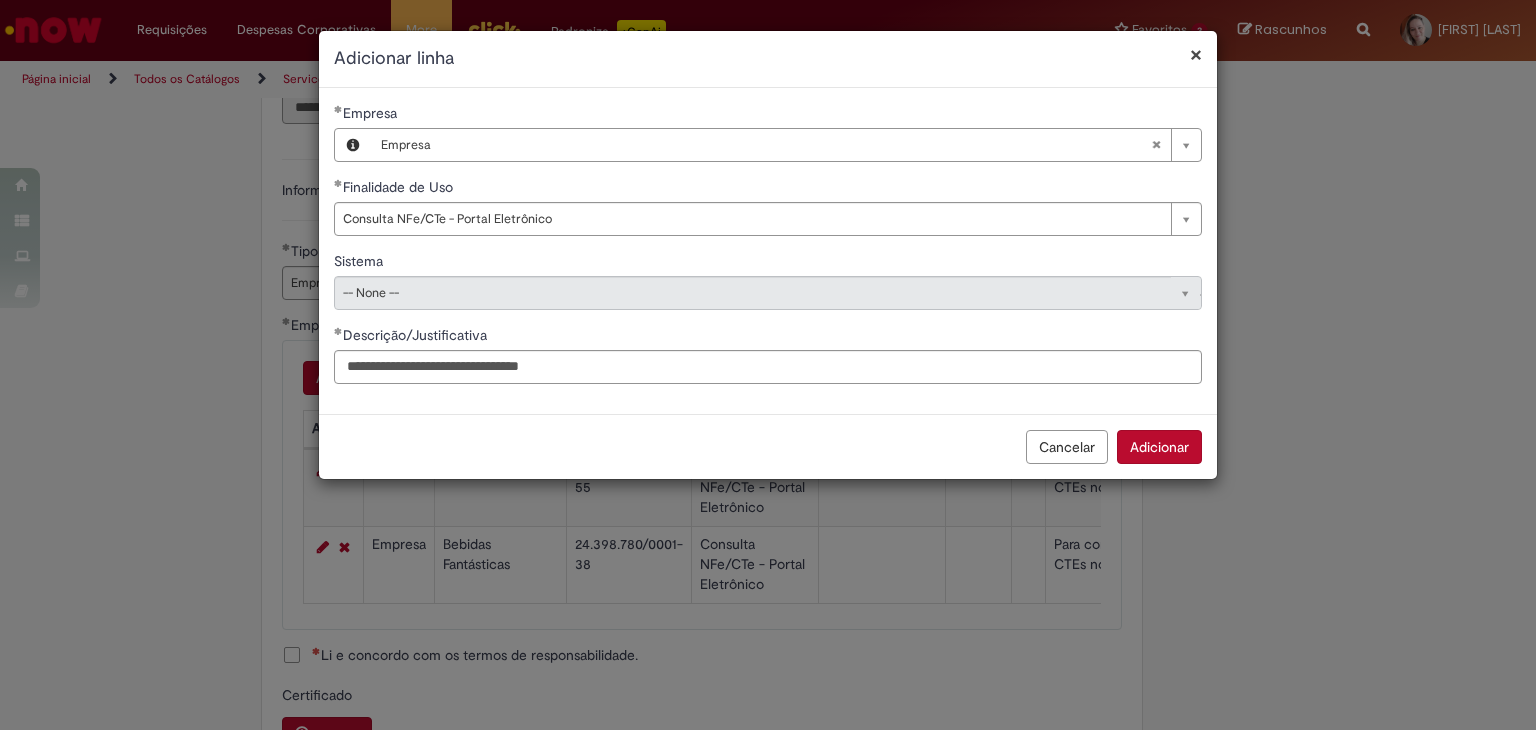 click on "Adicionar" at bounding box center [1159, 447] 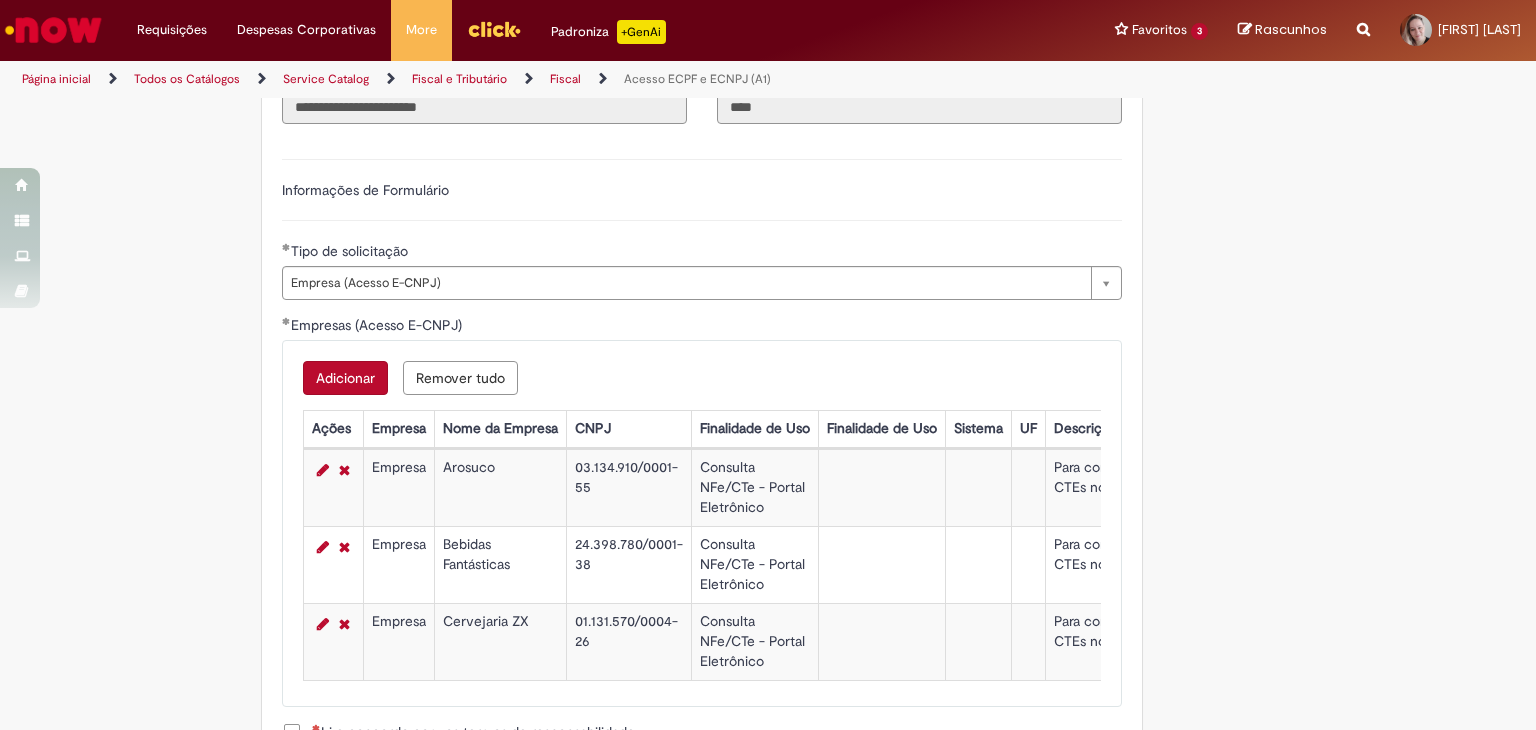 click on "Adicionar" at bounding box center [345, 378] 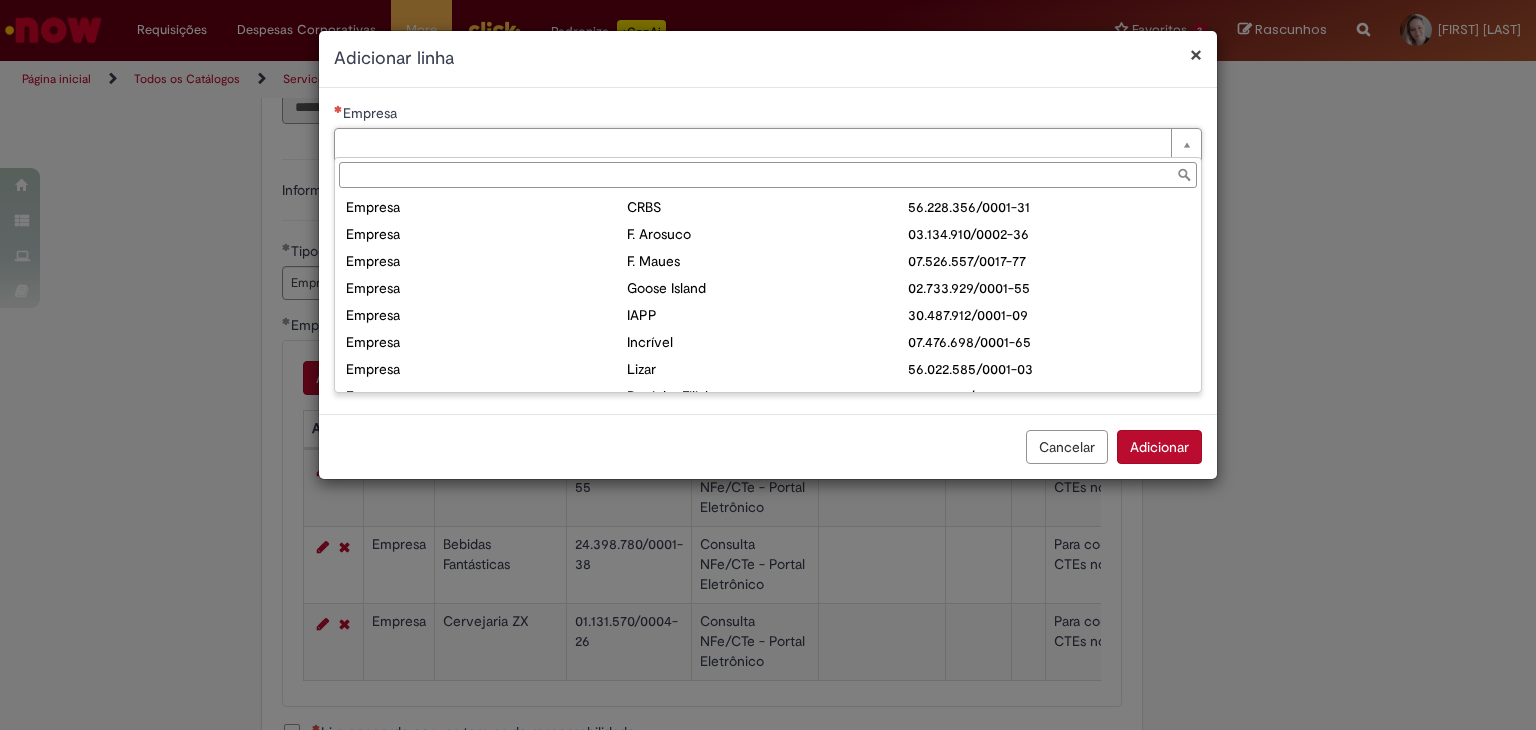 scroll, scrollTop: 200, scrollLeft: 0, axis: vertical 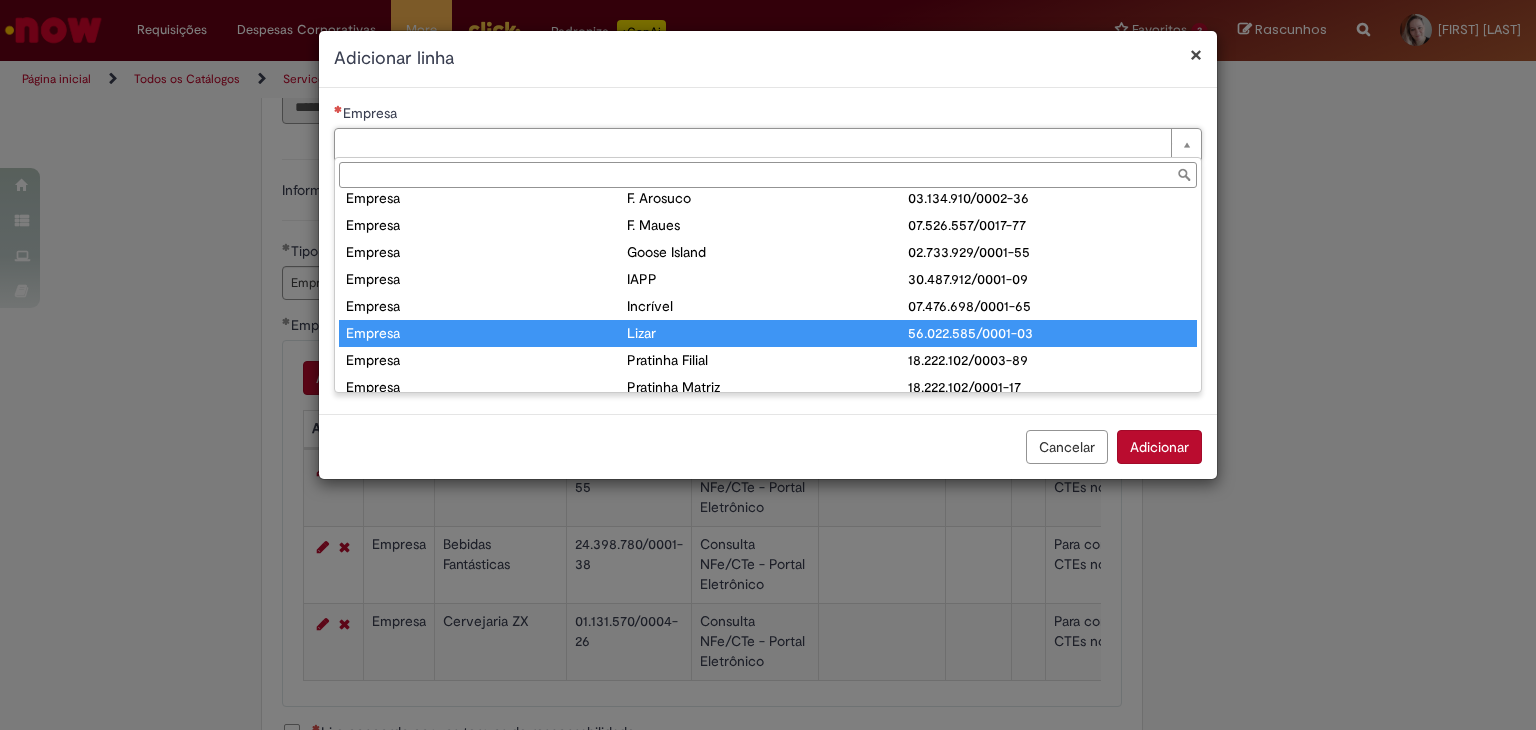 type on "*******" 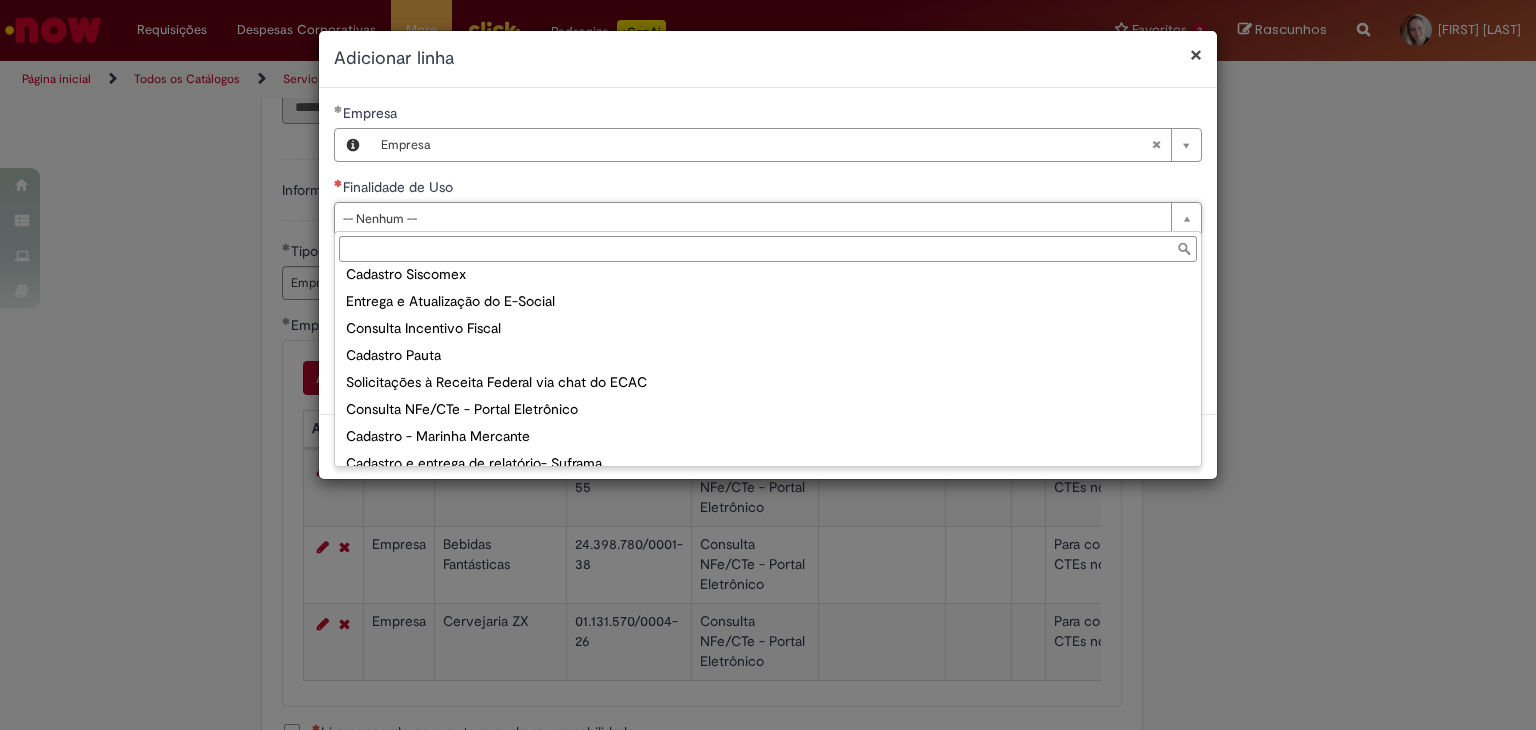 scroll, scrollTop: 200, scrollLeft: 0, axis: vertical 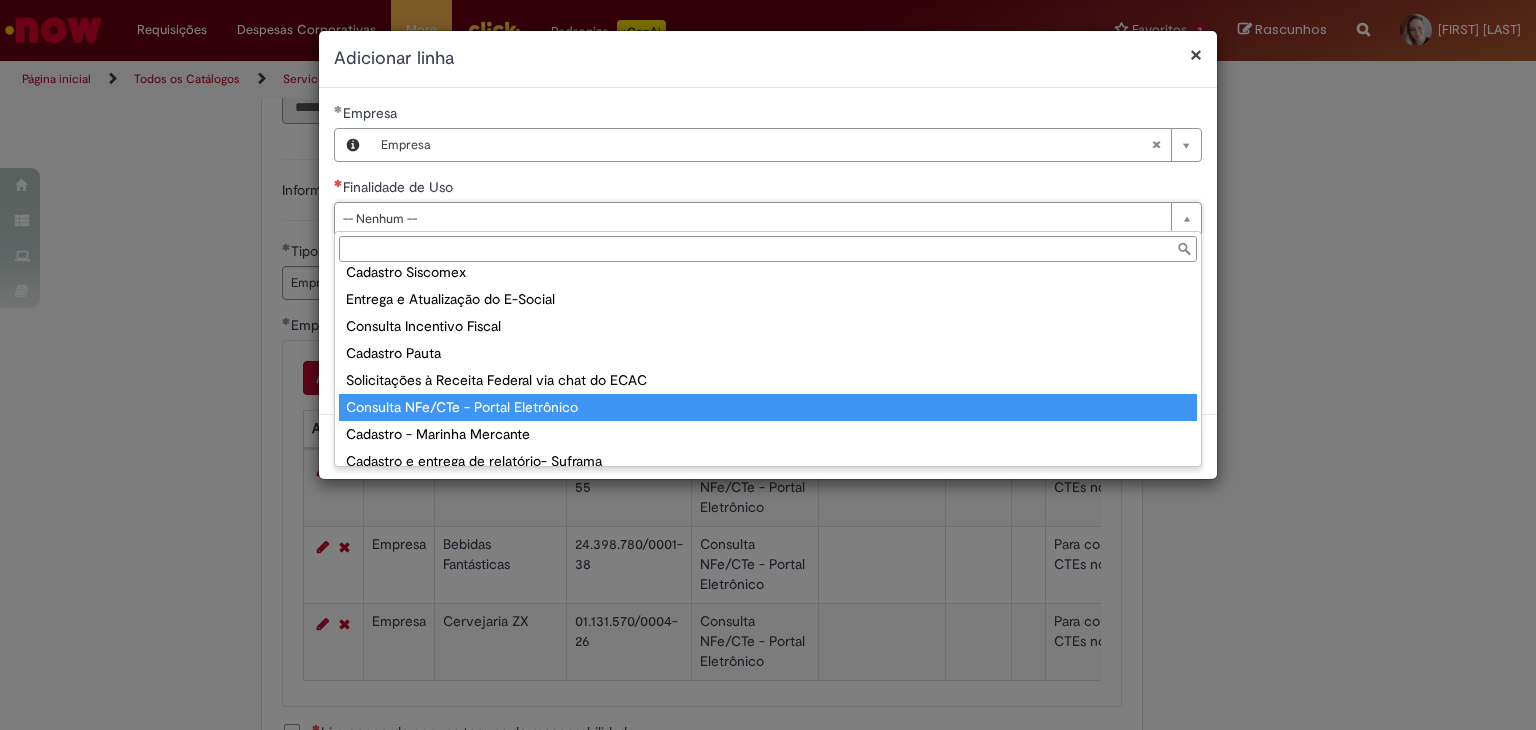 type on "**********" 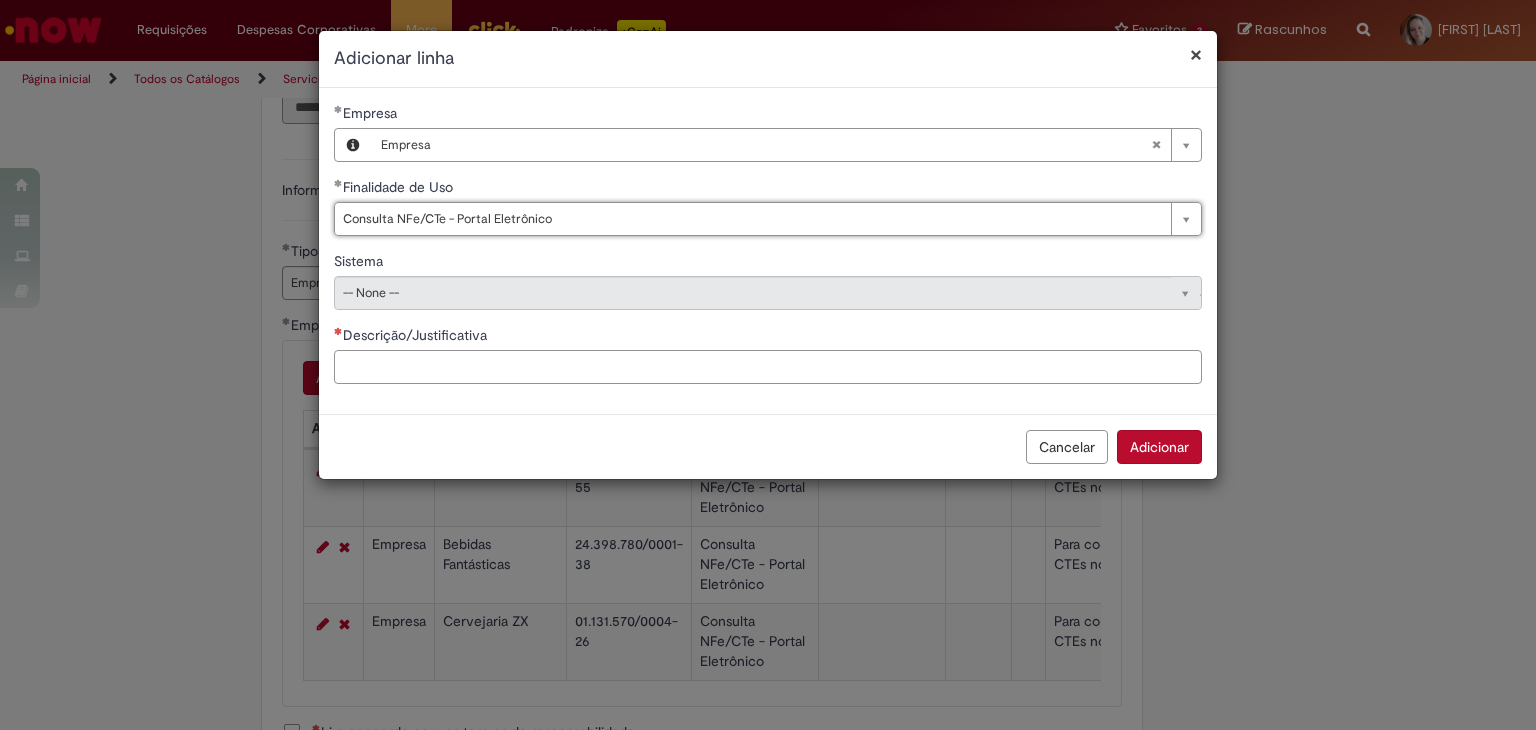 click on "Descrição/Justificativa" at bounding box center [768, 367] 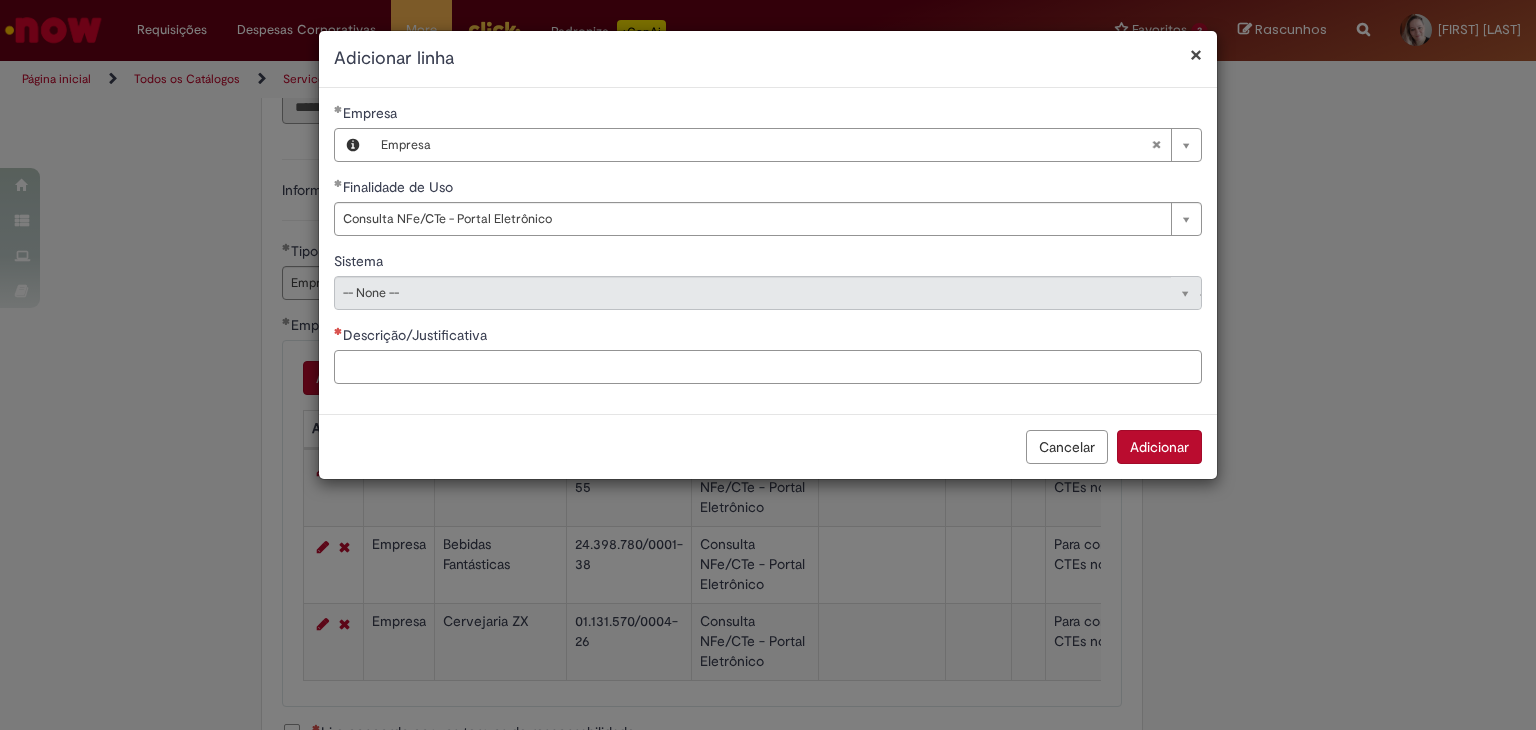 paste on "**********" 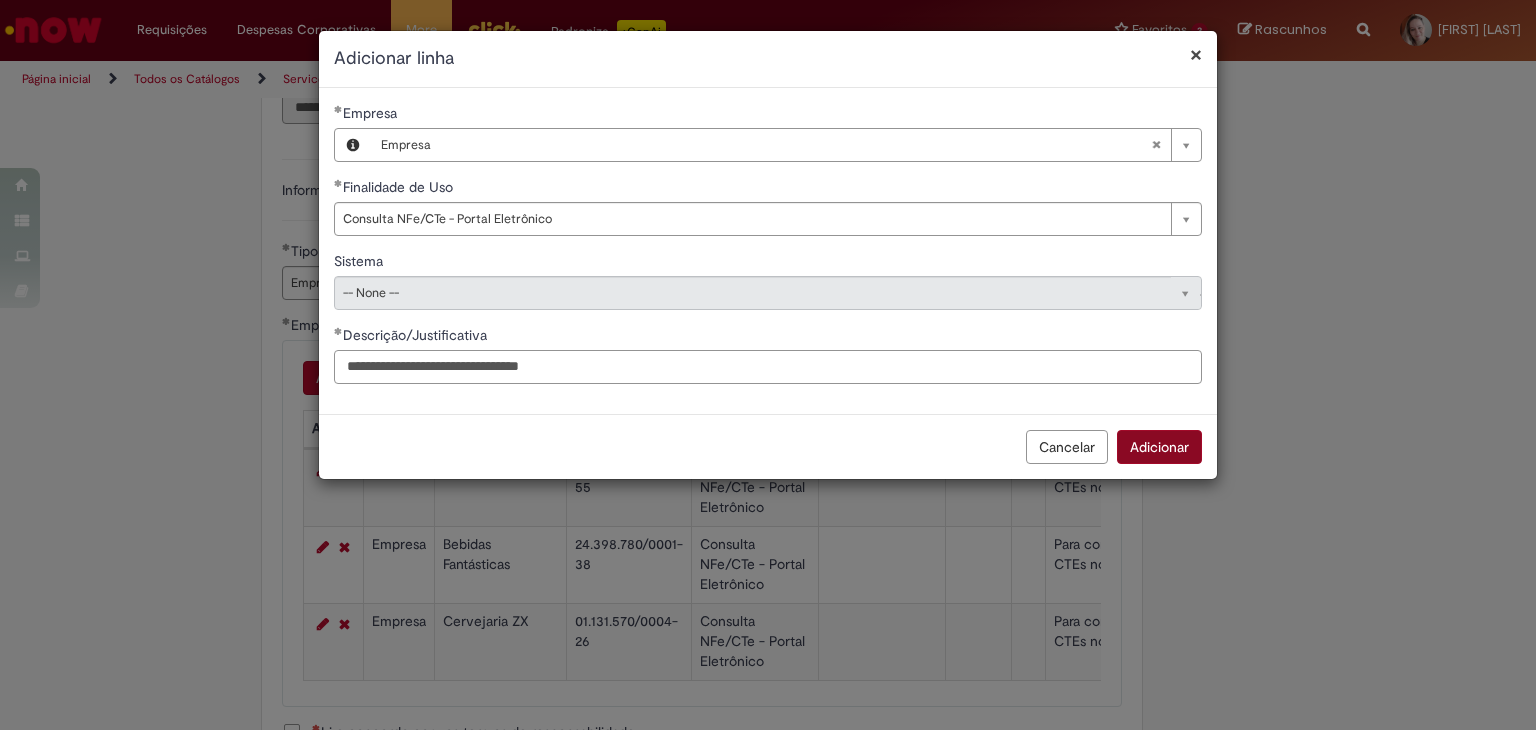 type on "**********" 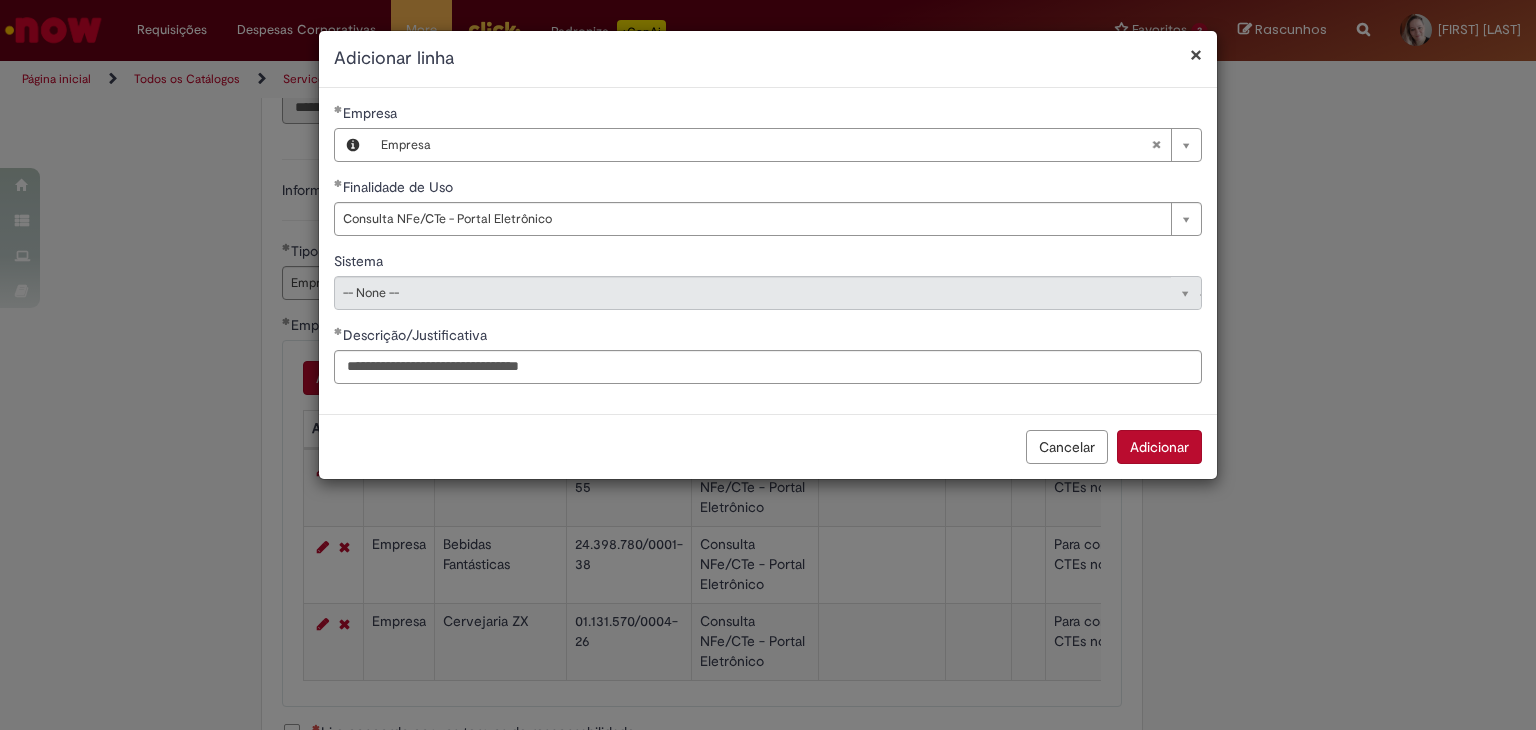 click on "Adicionar" at bounding box center [1159, 447] 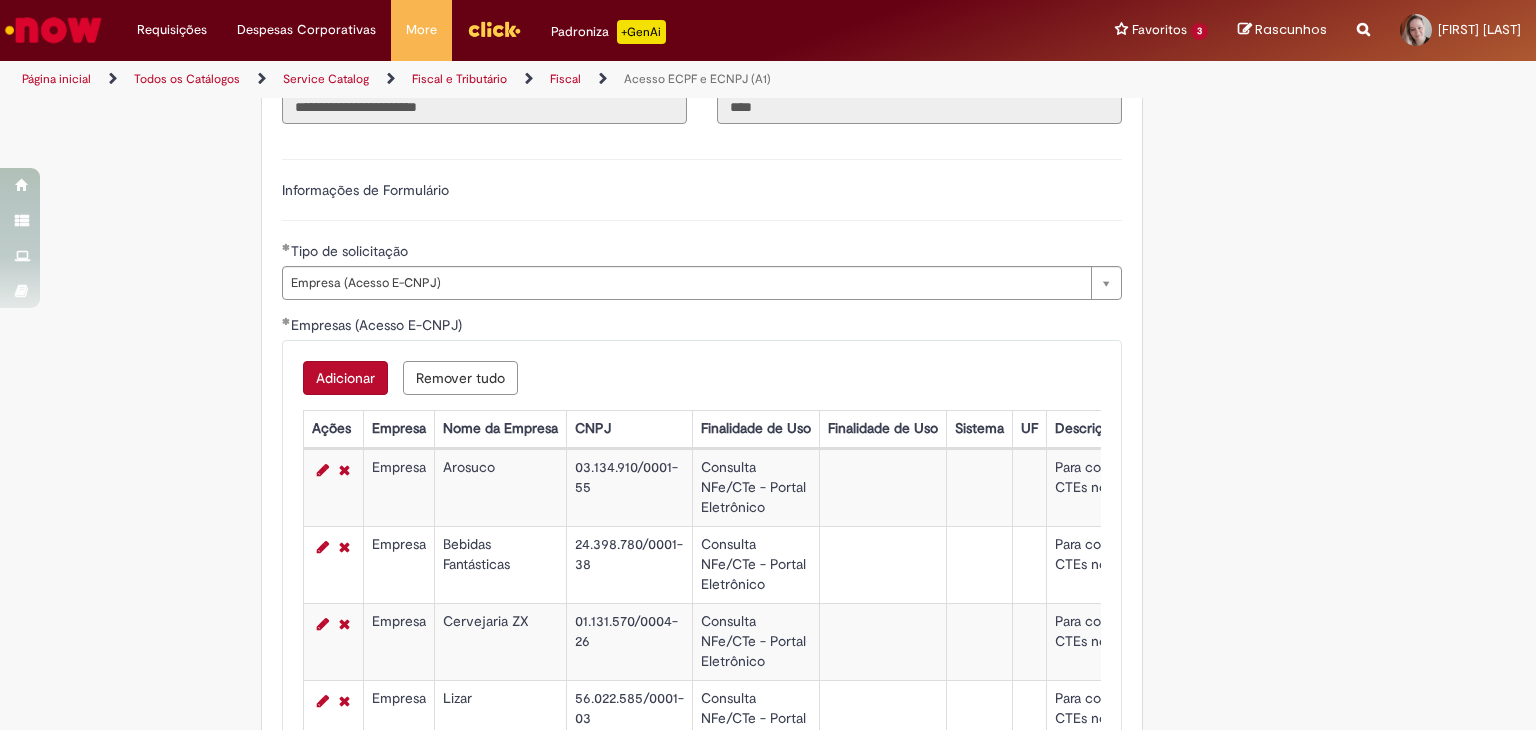 click on "**********" at bounding box center (670, 246) 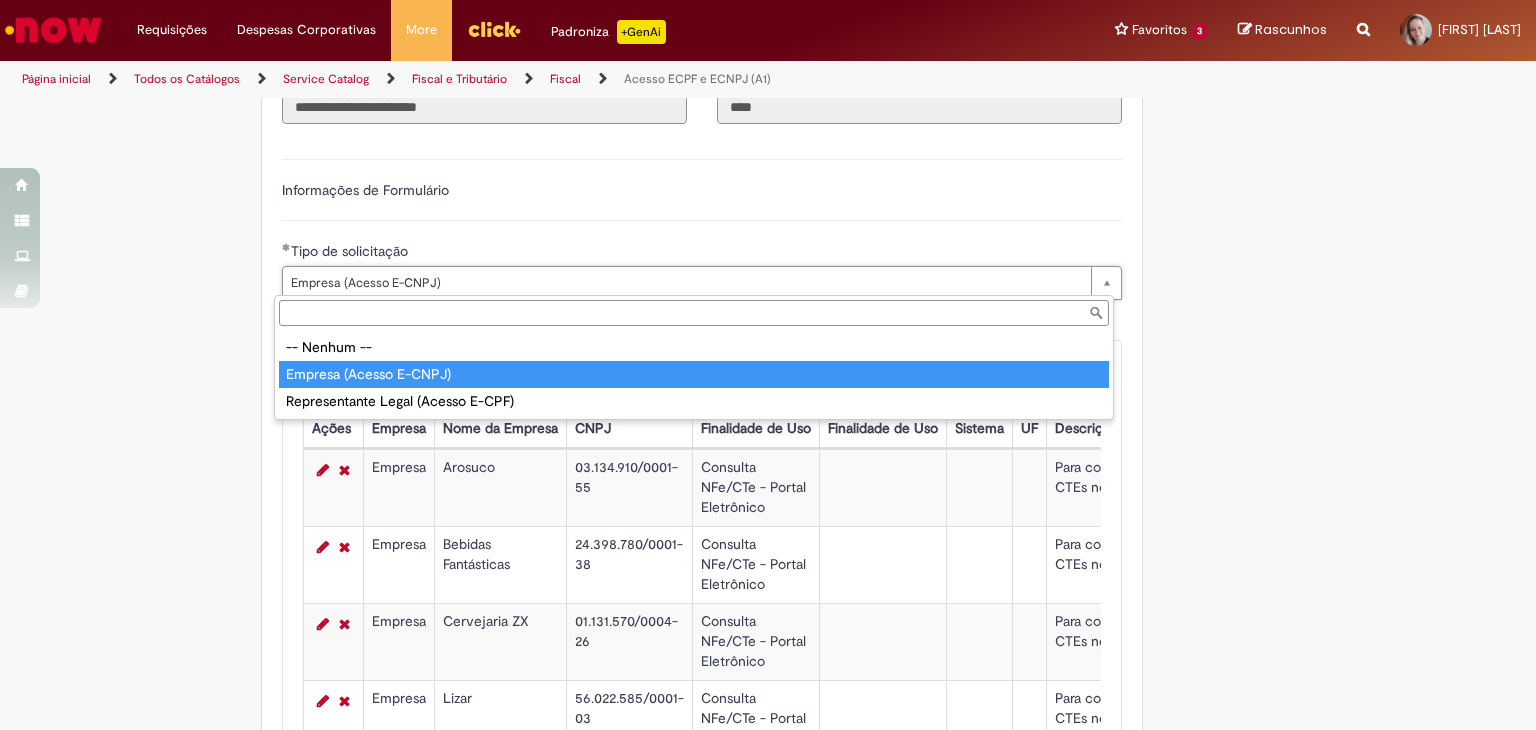 type on "**********" 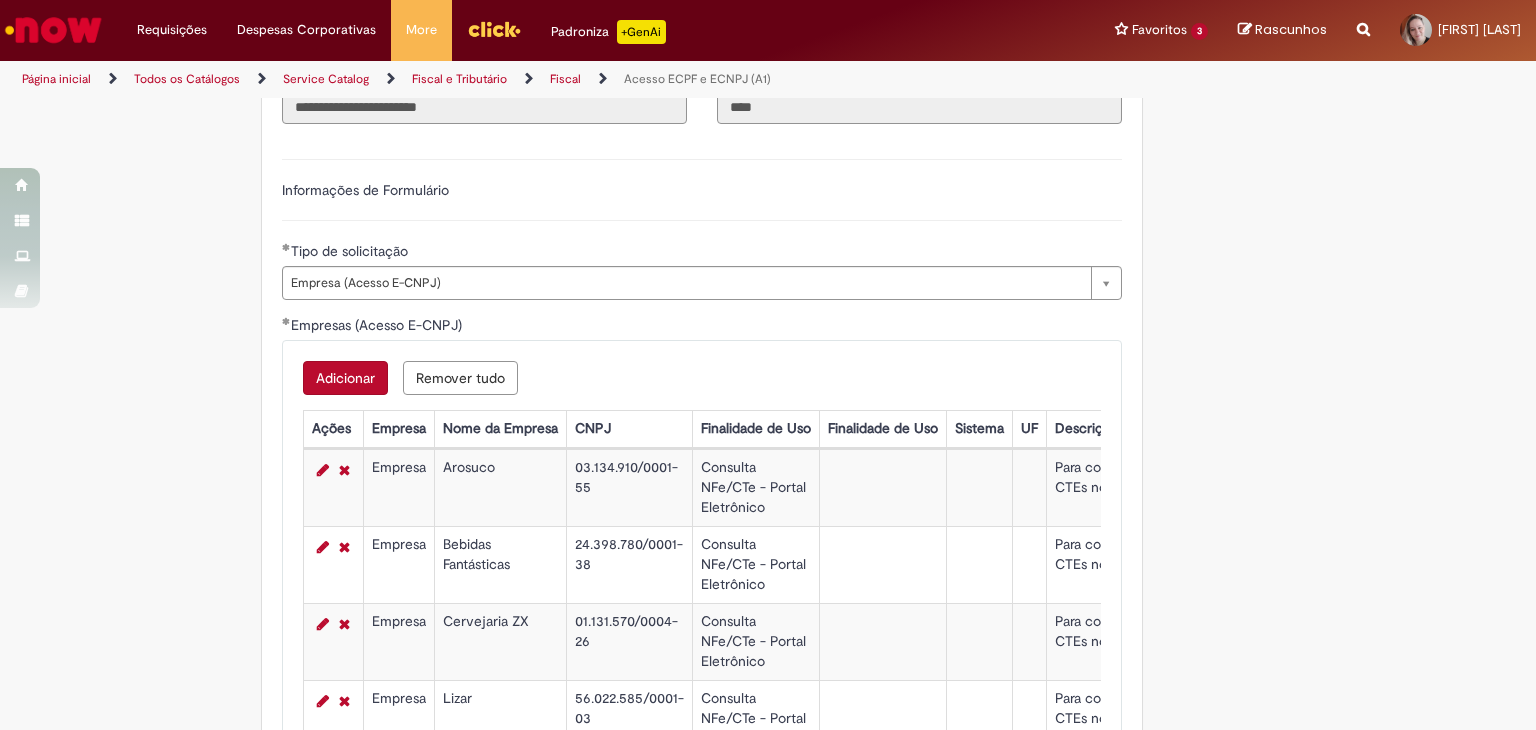 scroll, scrollTop: 0, scrollLeft: 0, axis: both 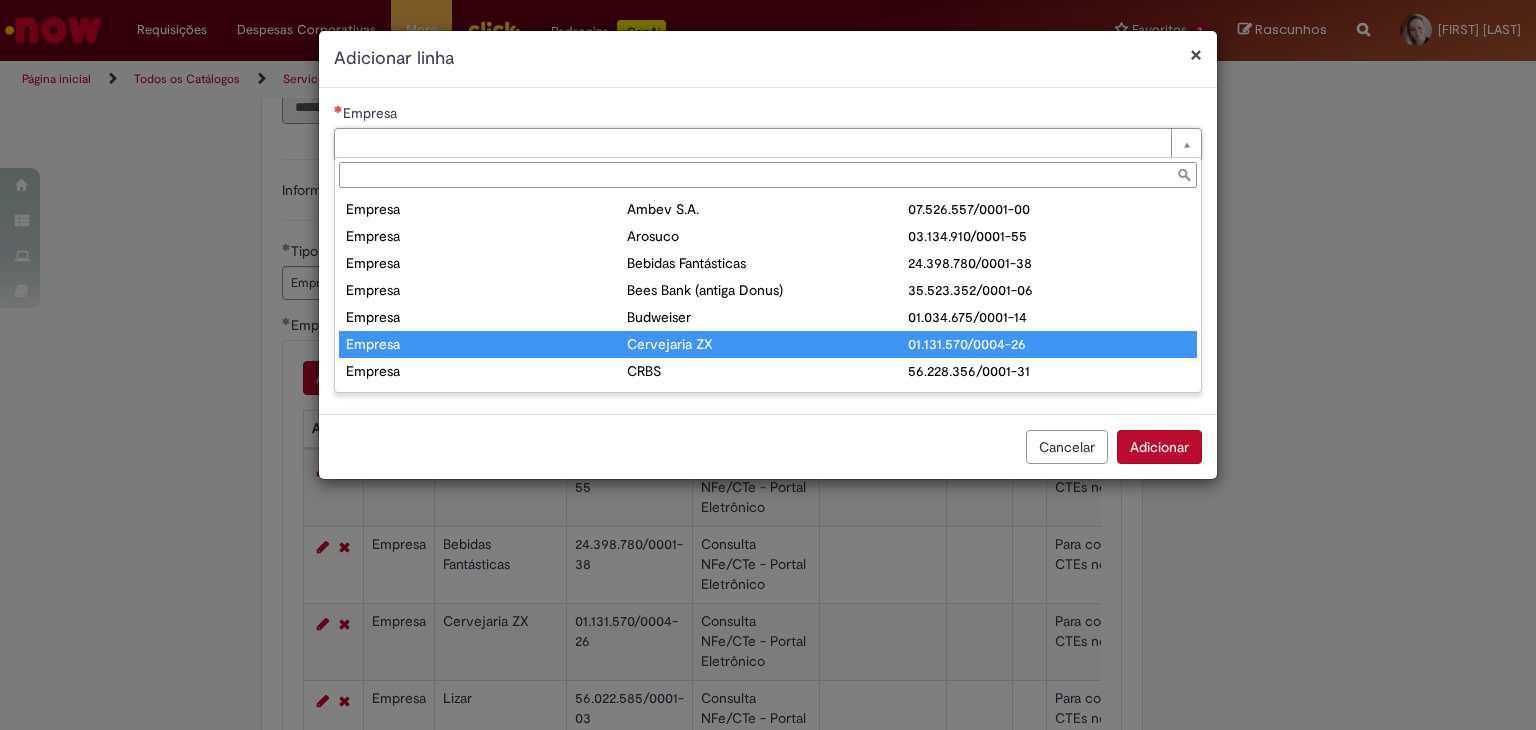 type on "*******" 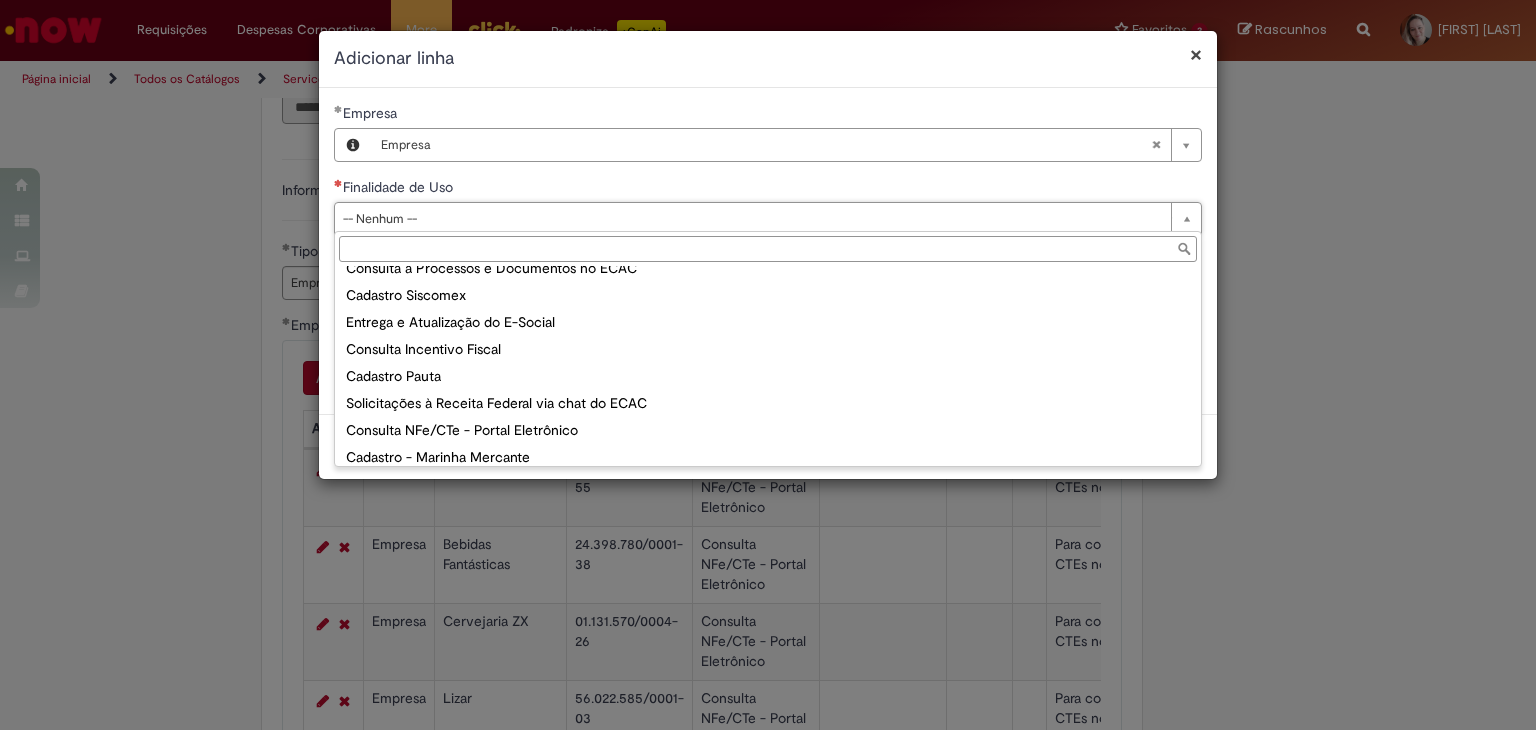 scroll, scrollTop: 200, scrollLeft: 0, axis: vertical 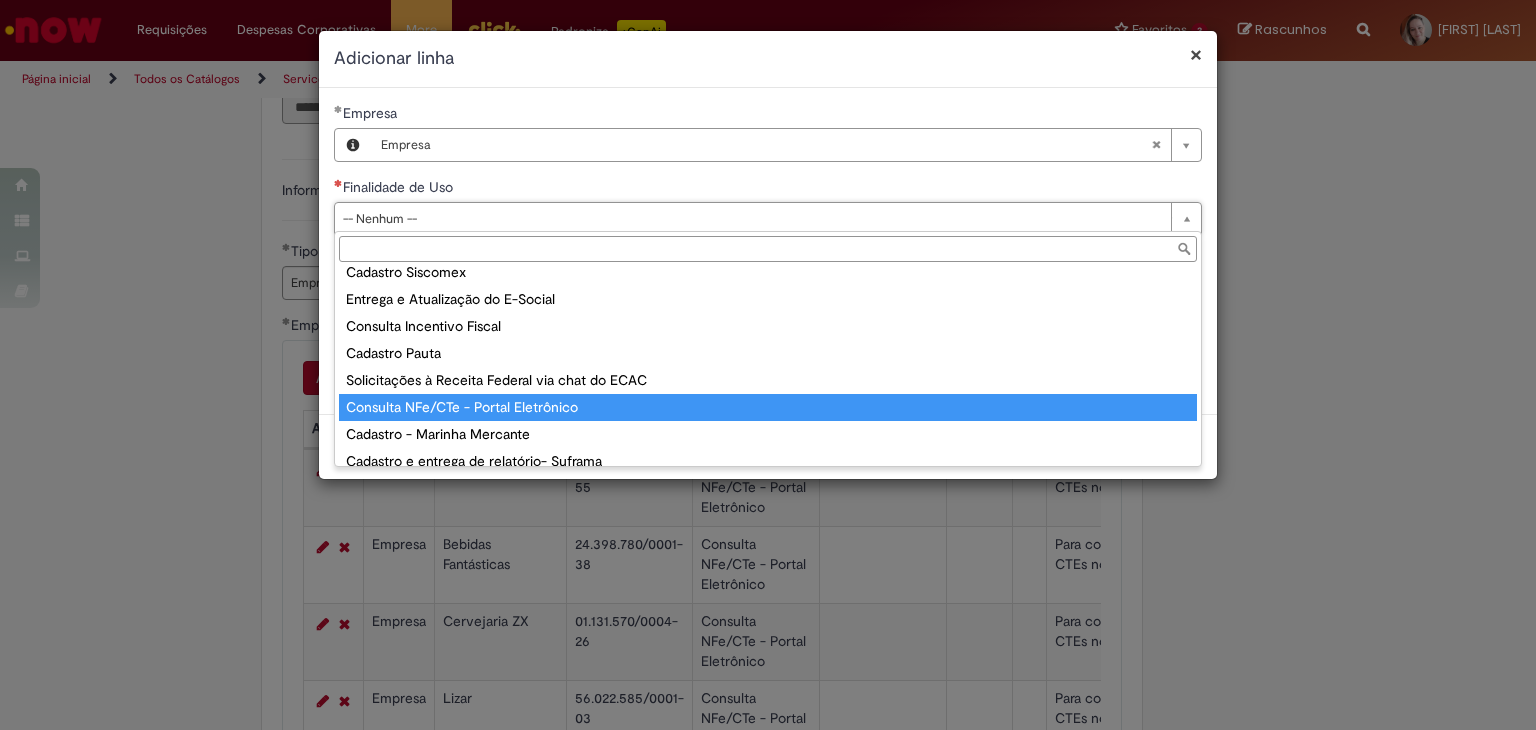 type on "**********" 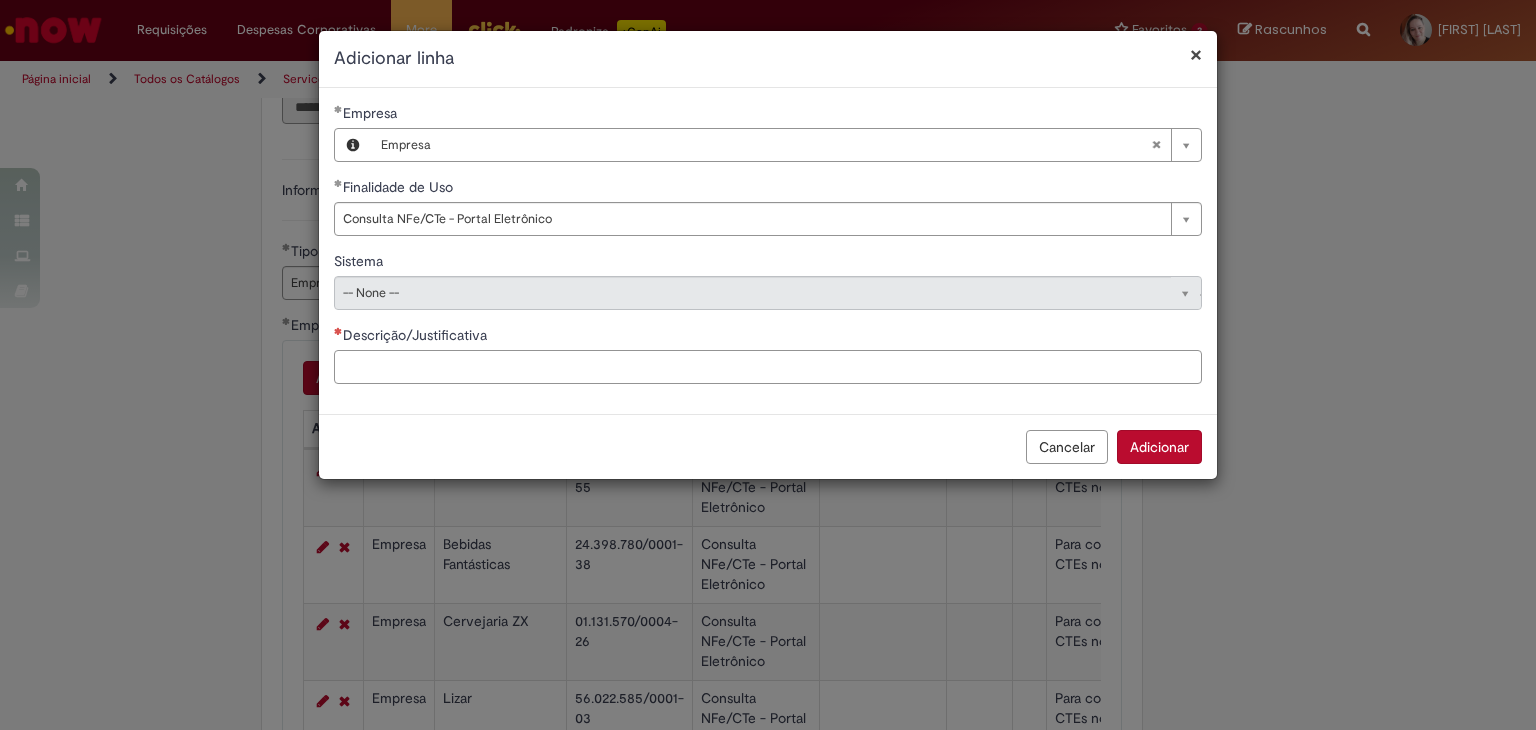 click on "Descrição/Justificativa" at bounding box center (768, 367) 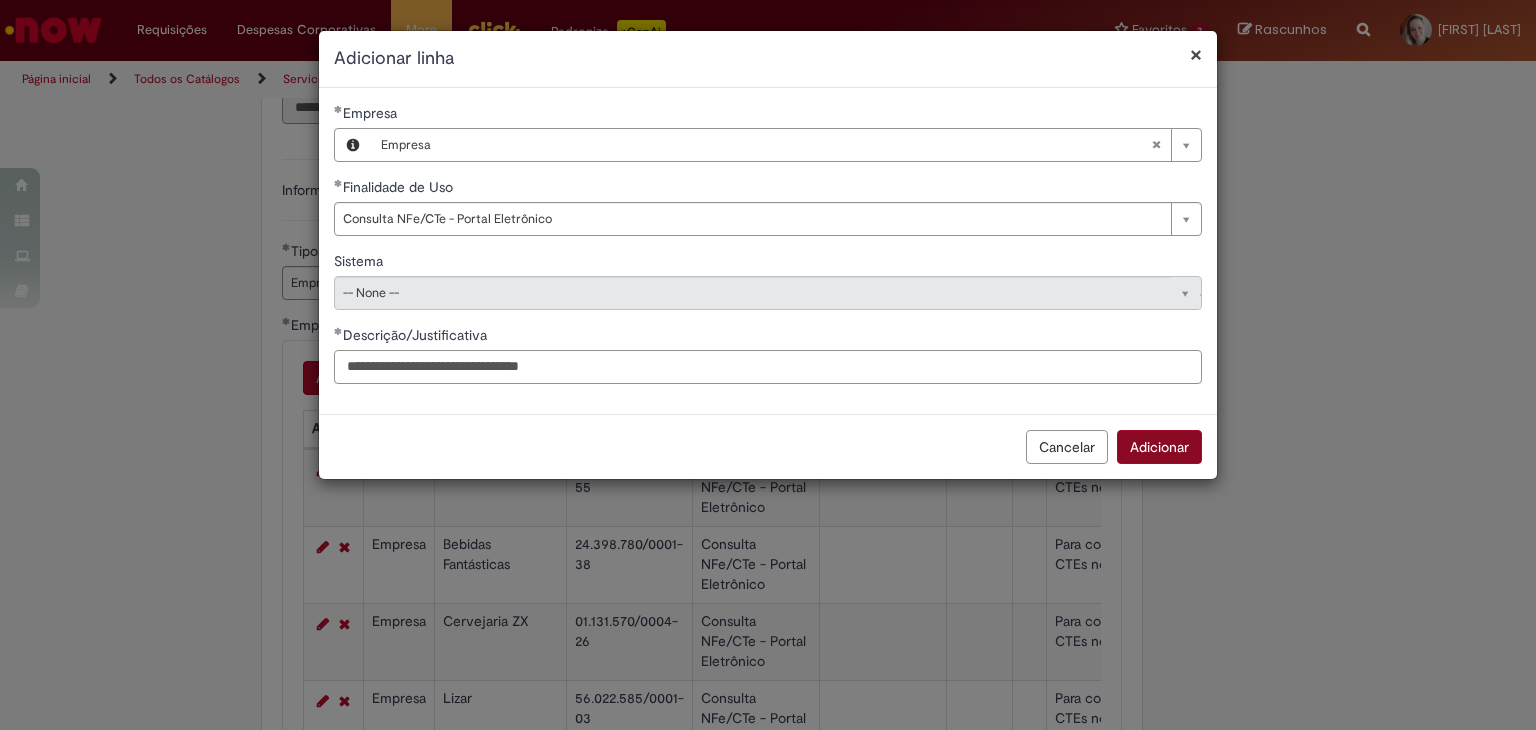 type on "**********" 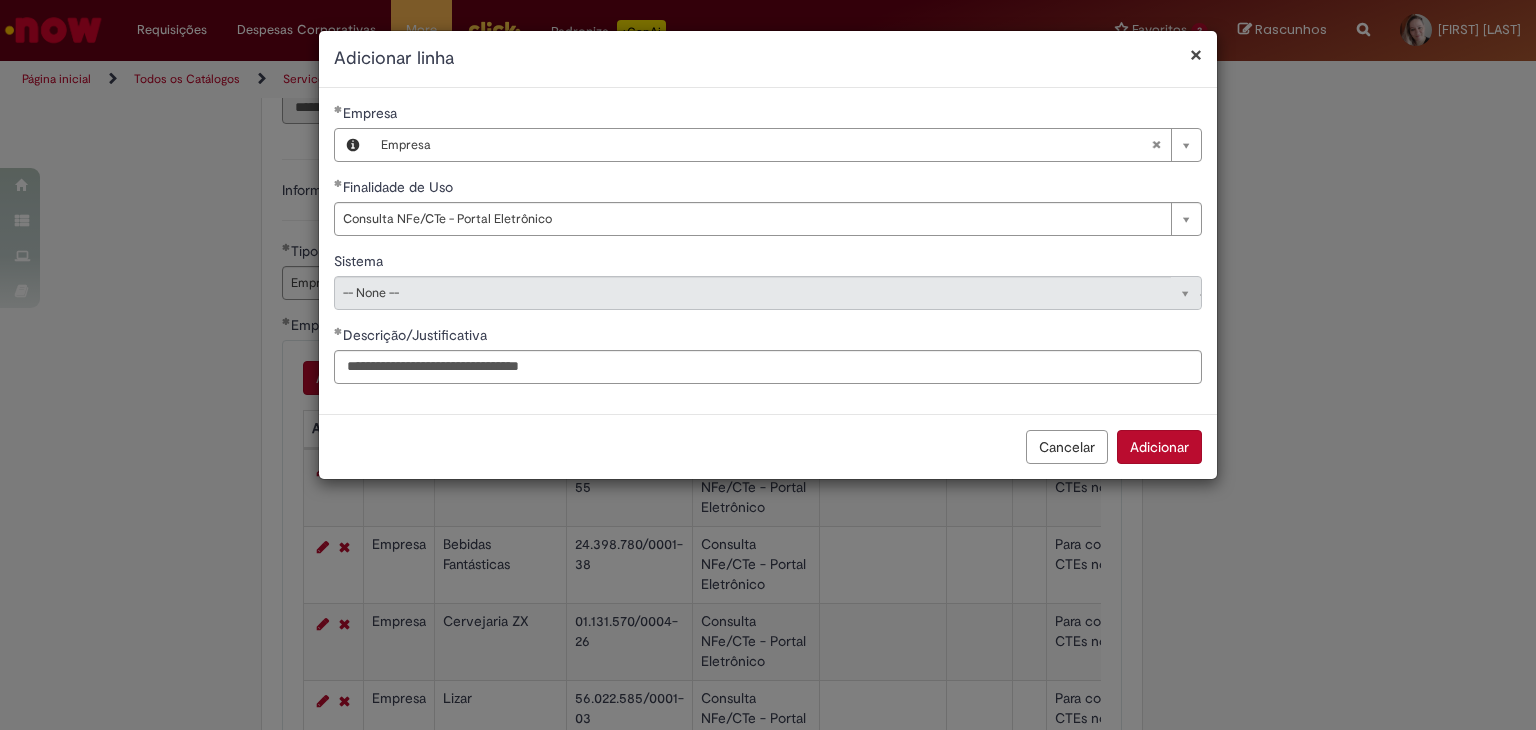 click on "Adicionar" at bounding box center [1159, 447] 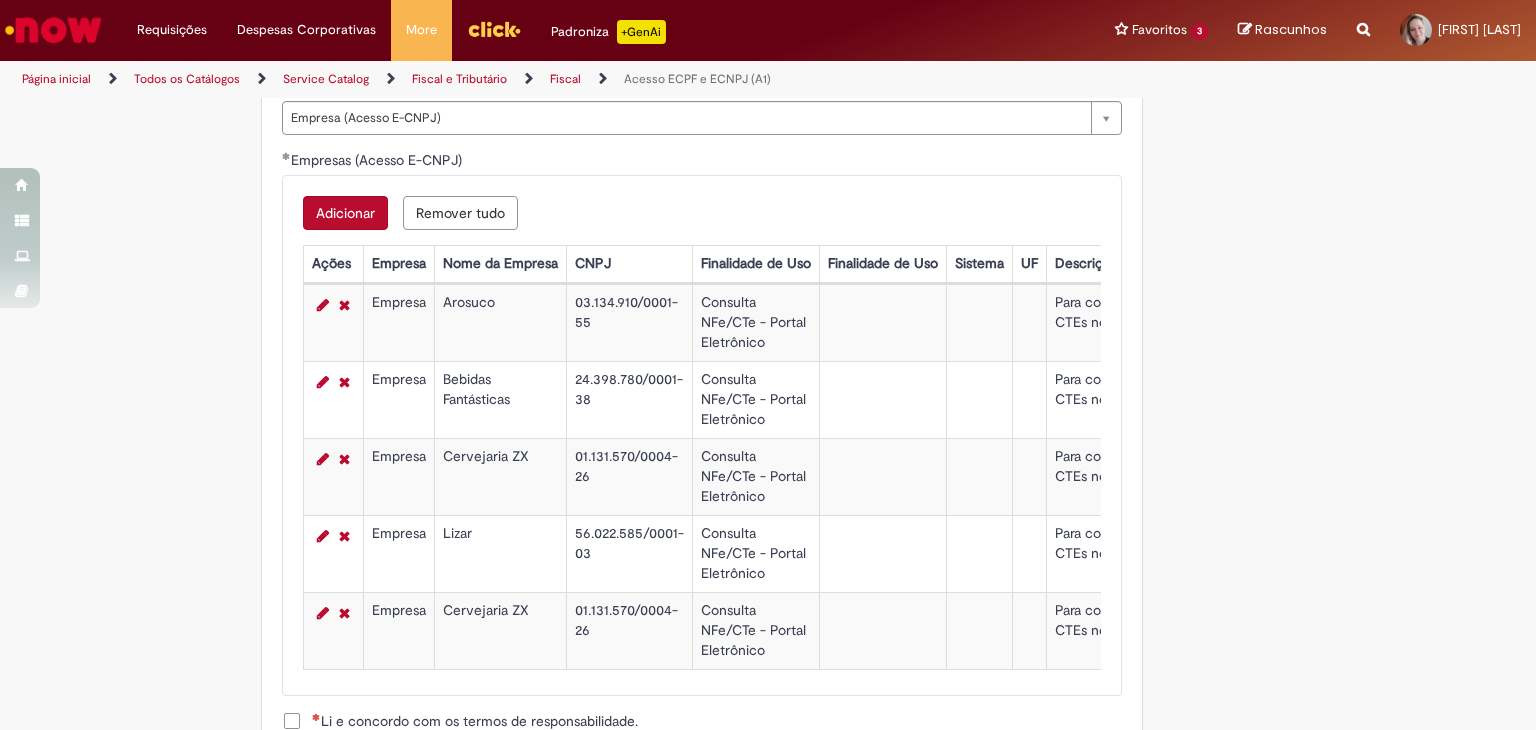 scroll, scrollTop: 1148, scrollLeft: 0, axis: vertical 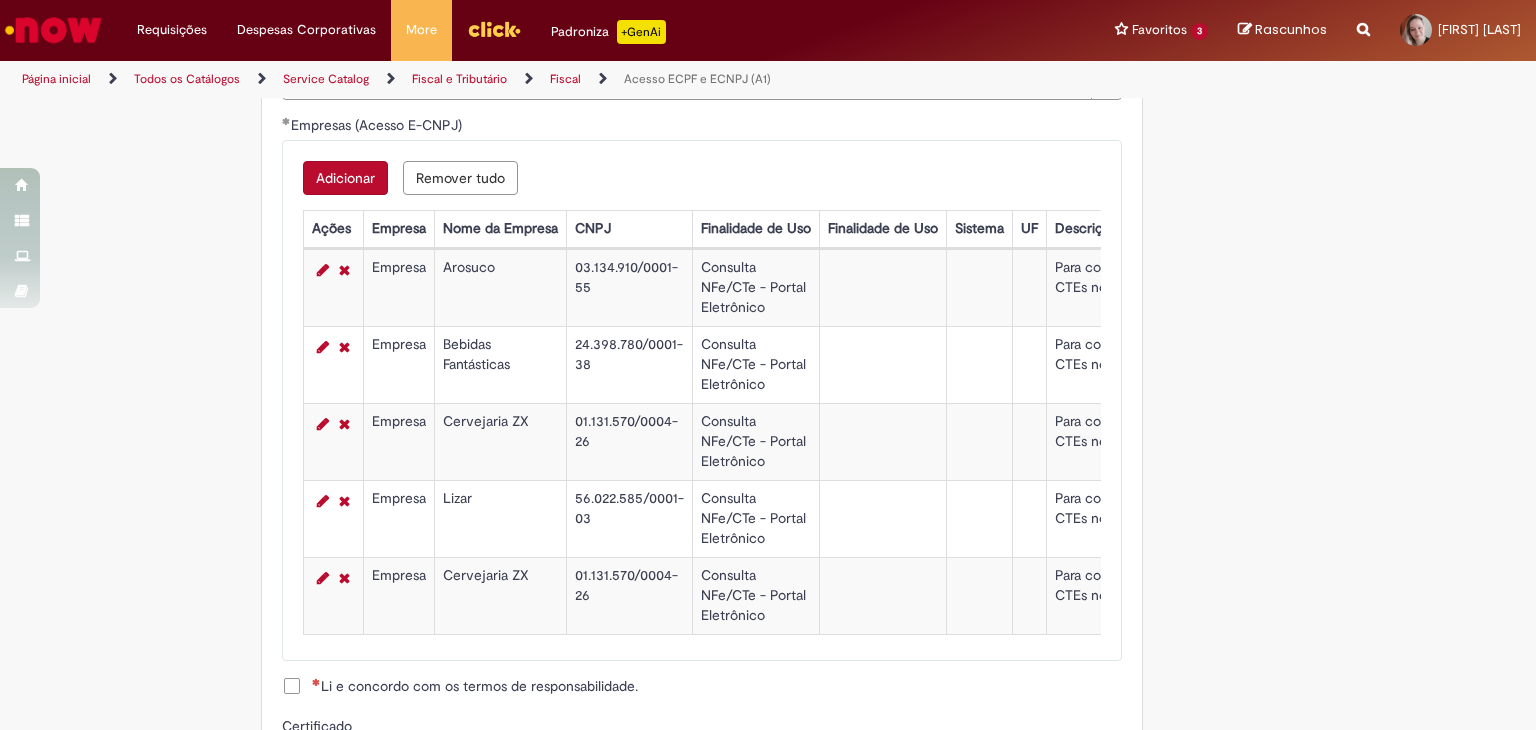 click on "Tire dúvidas com LupiAssist    +GenAI
Oi! Eu sou LupiAssist, uma Inteligência Artificial Generativa em constante aprendizado   Meu conteúdo é monitorado para trazer uma melhor experiência
Dúvidas comuns:
Só mais um instante, estou consultando nossas bases de conhecimento  e escrevendo a melhor resposta pra você!
Title
Lorem ipsum dolor sit amet    Fazer uma nova pergunta
Gerei esta resposta utilizando IA Generativa em conjunto com os nossos padrões. Em caso de divergência, os documentos oficiais prevalecerão.
Saiba mais em:
Ou ligue para:
E aí, te ajudei?
Sim, obrigado!" at bounding box center (768, 85) 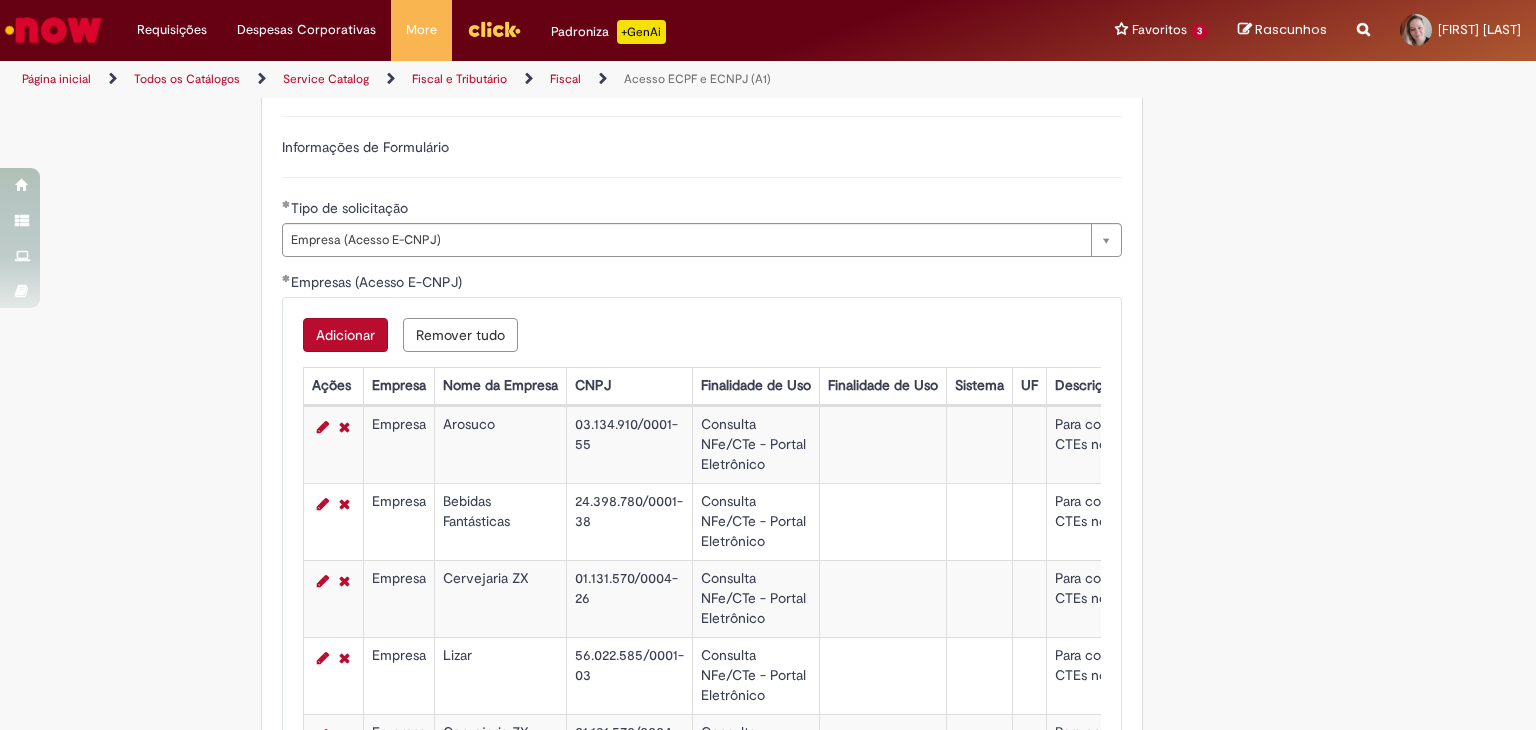 scroll, scrollTop: 948, scrollLeft: 0, axis: vertical 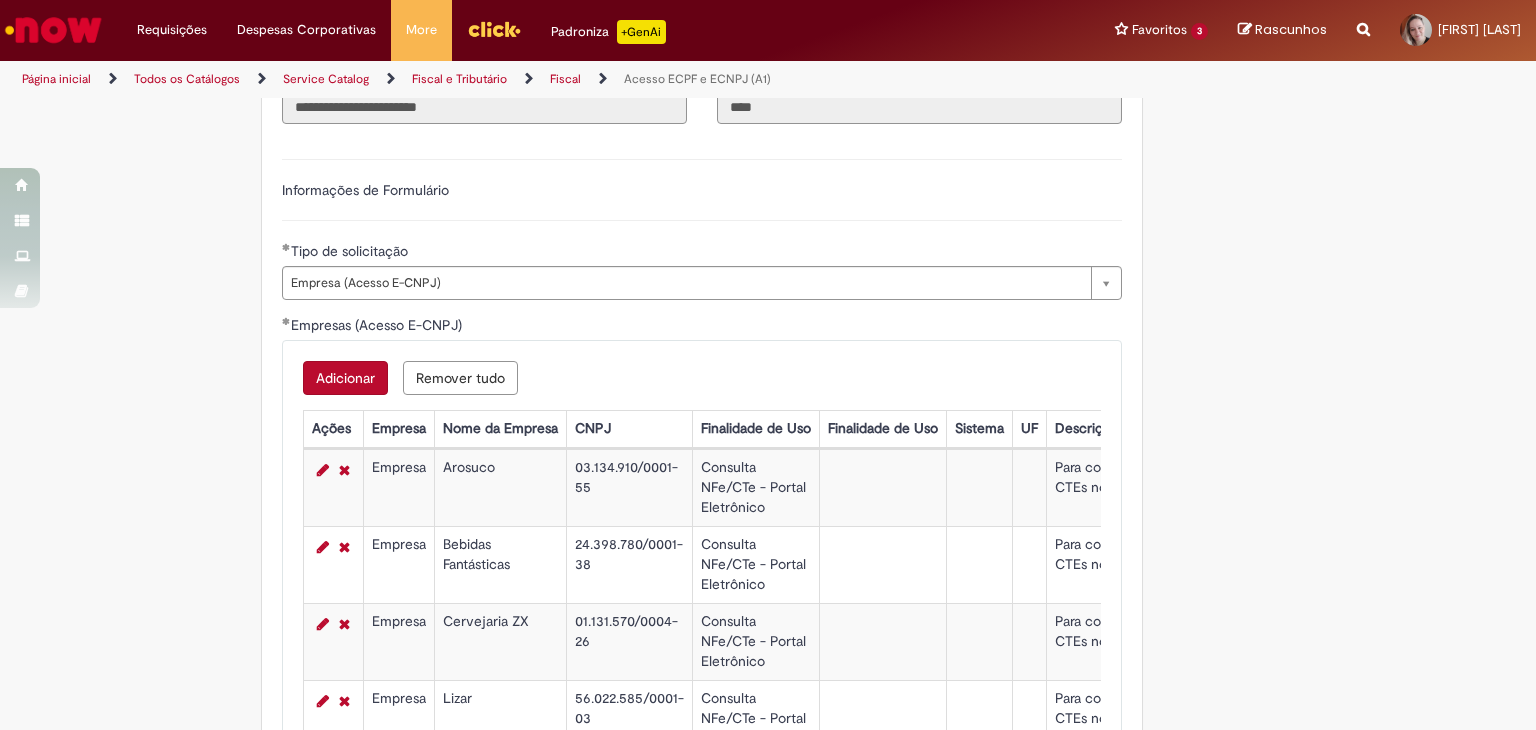 click on "Adicionar" at bounding box center [345, 378] 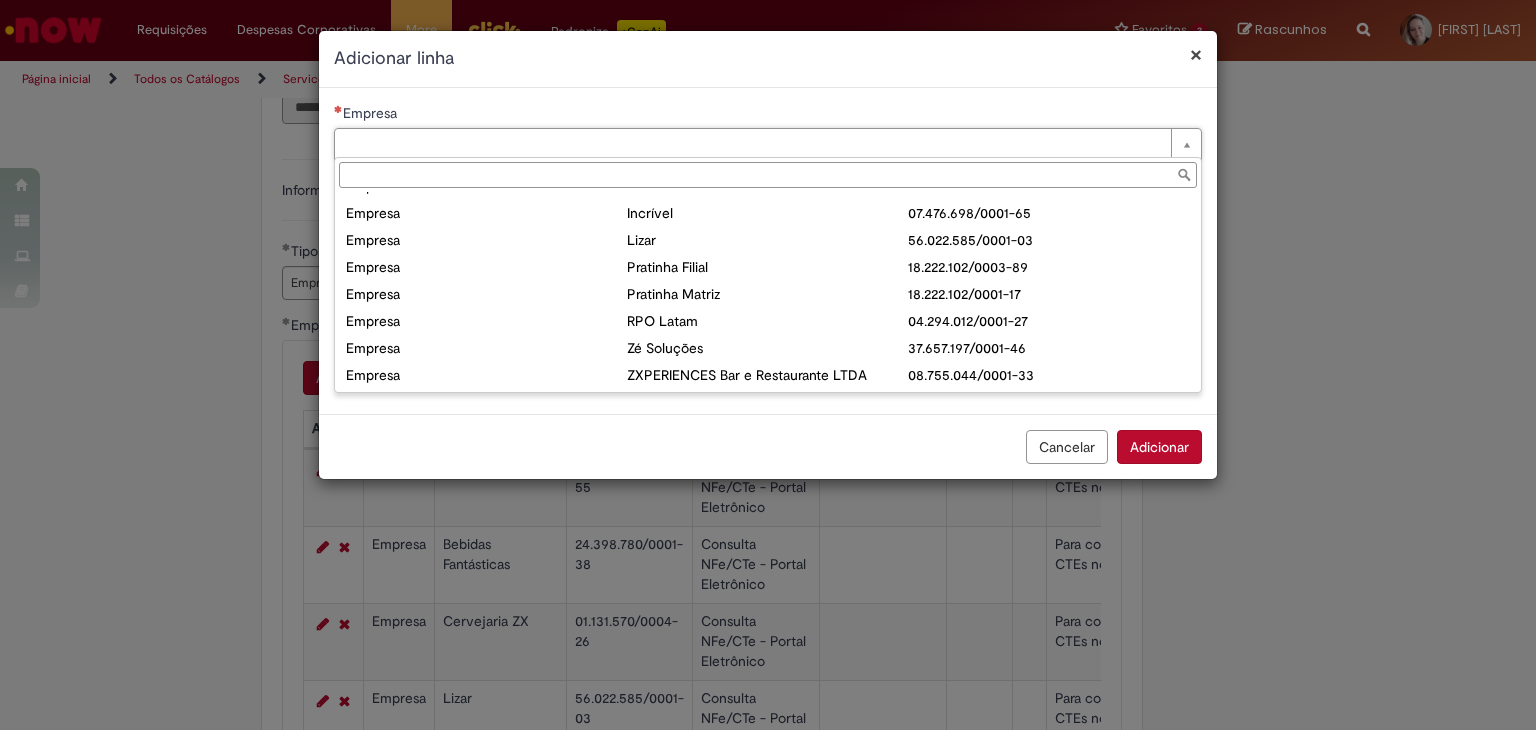 scroll, scrollTop: 294, scrollLeft: 0, axis: vertical 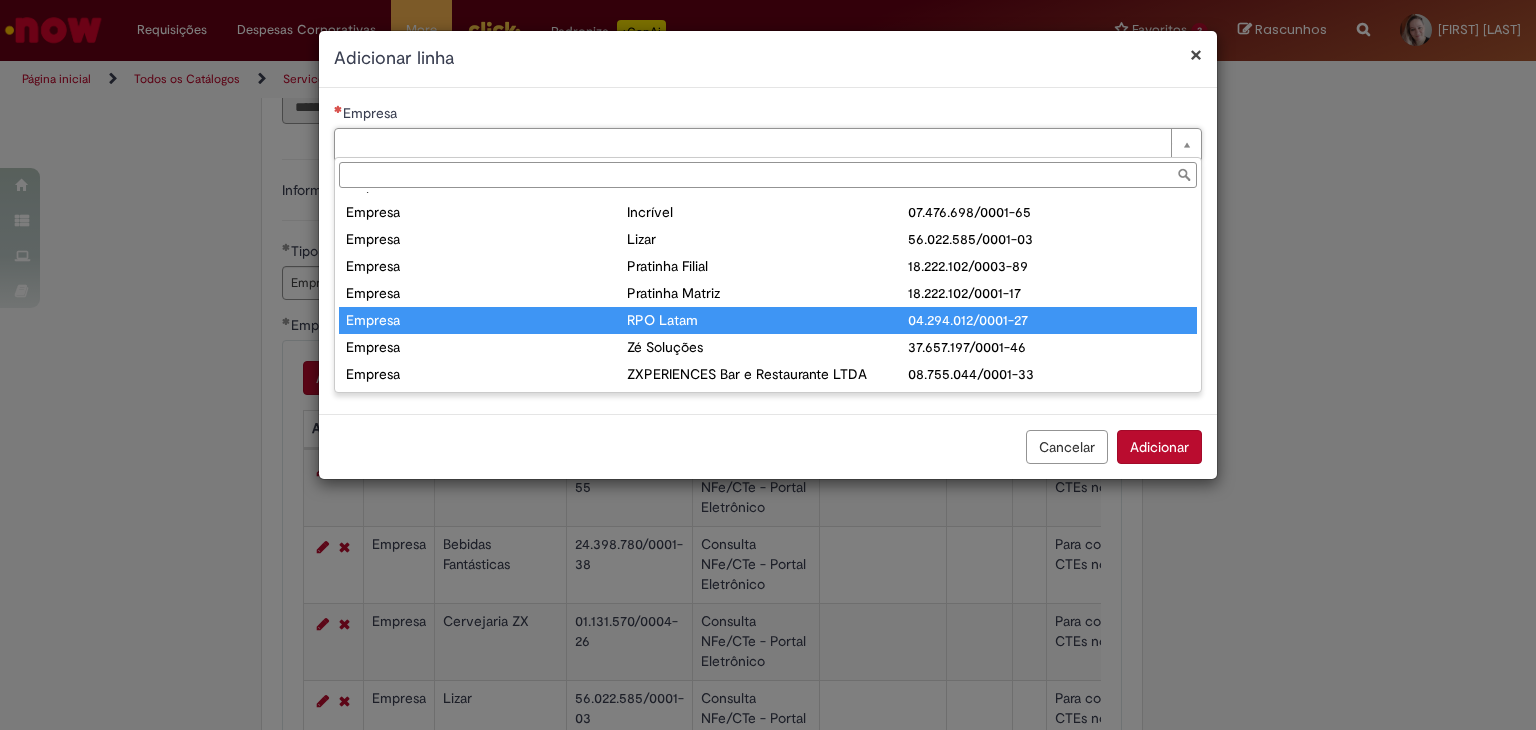 type on "*******" 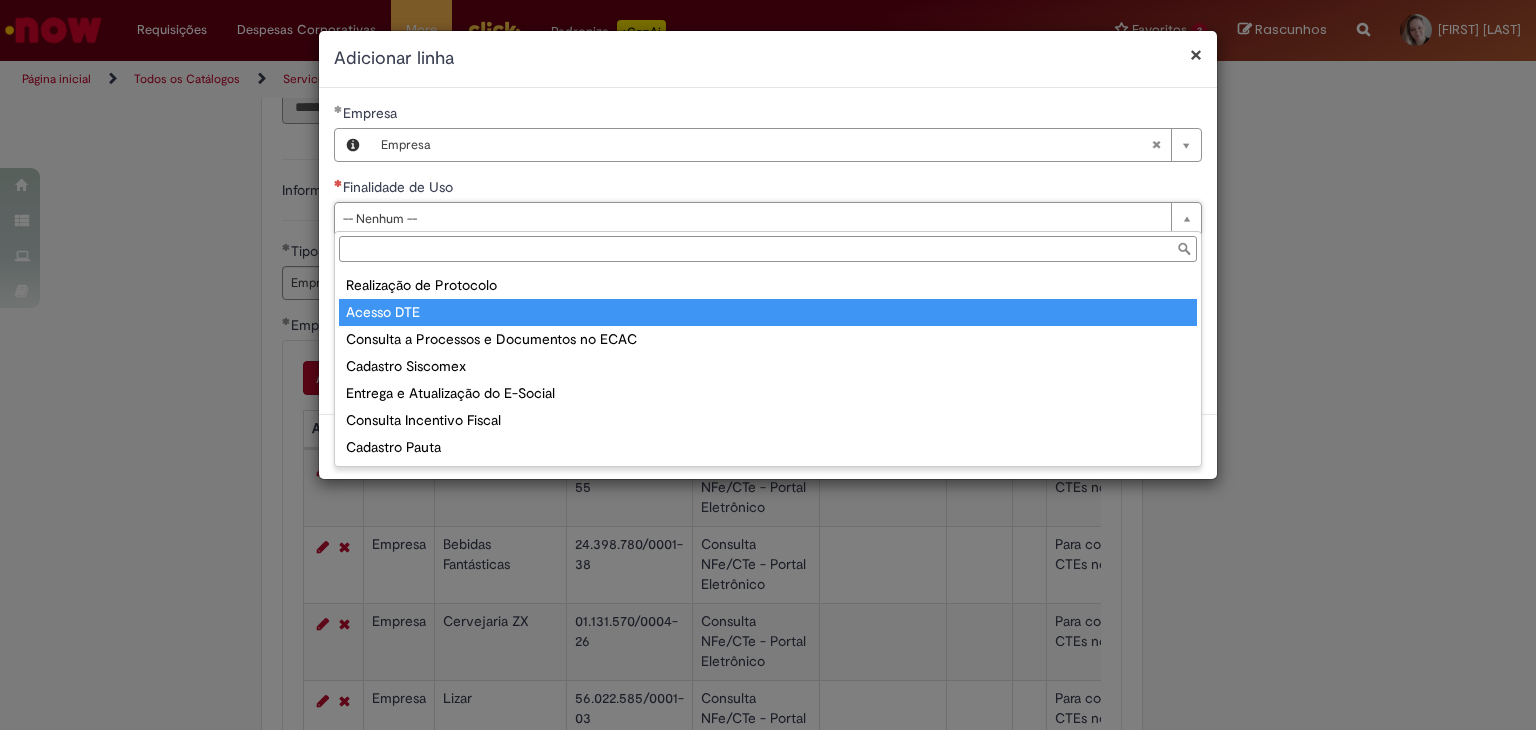 scroll, scrollTop: 240, scrollLeft: 0, axis: vertical 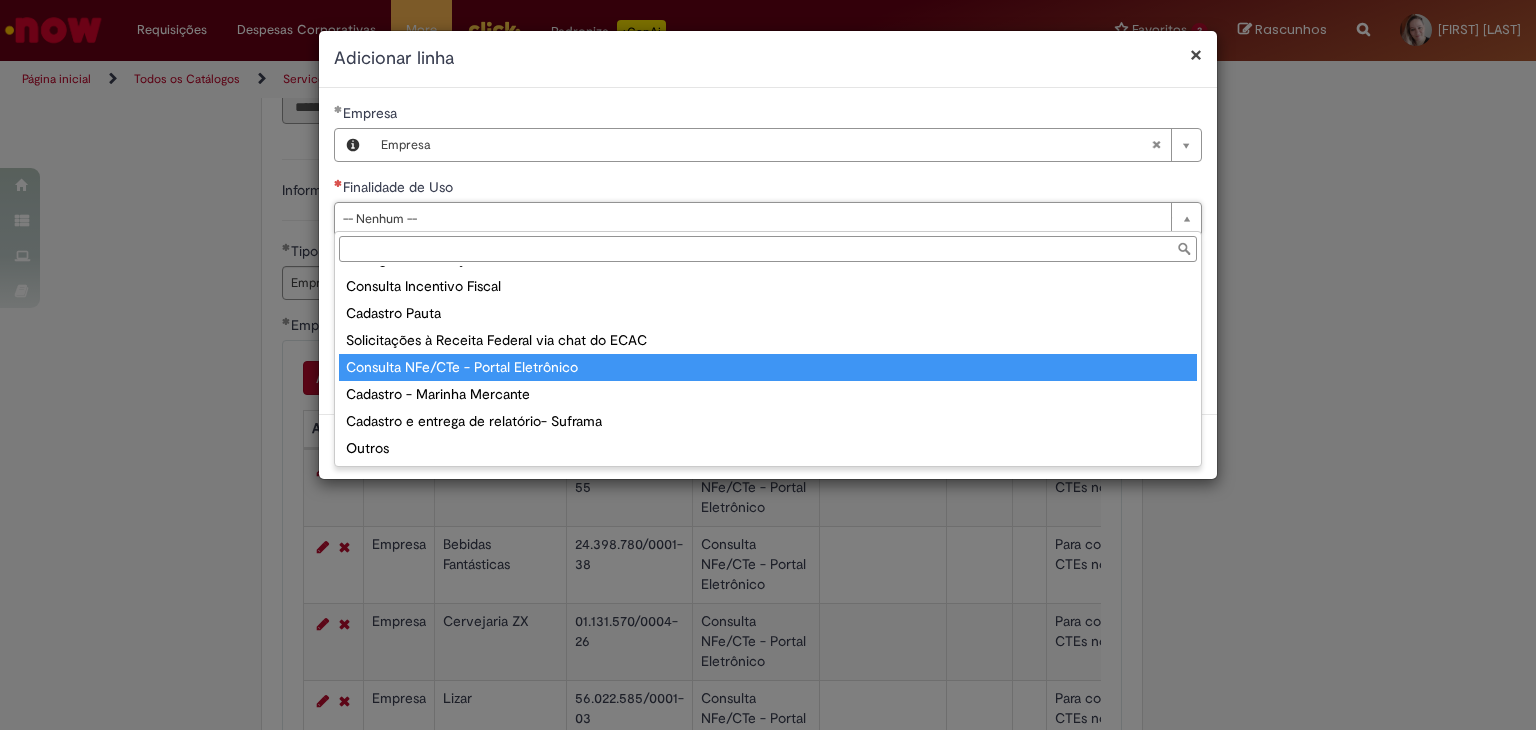 type on "**********" 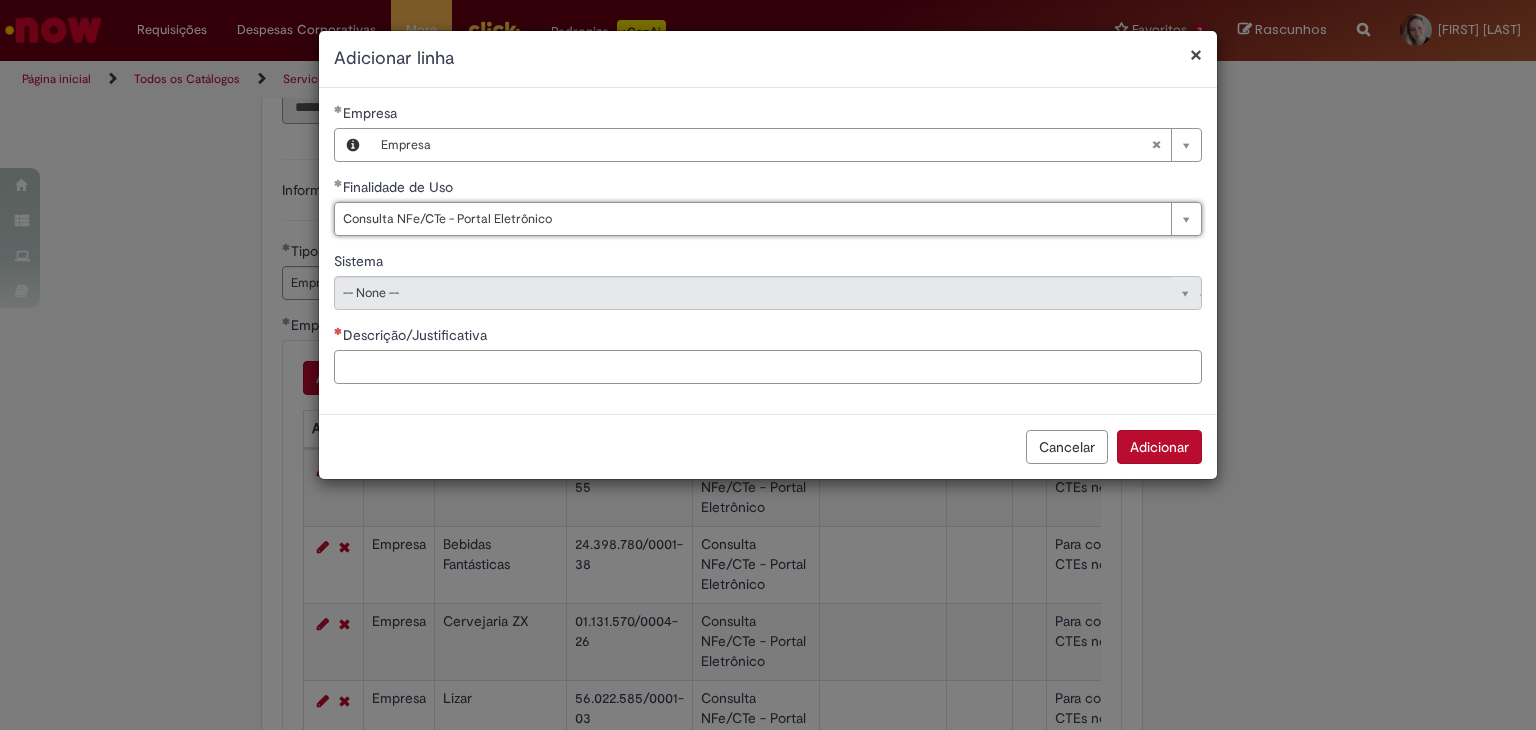click on "Descrição/Justificativa" at bounding box center (768, 367) 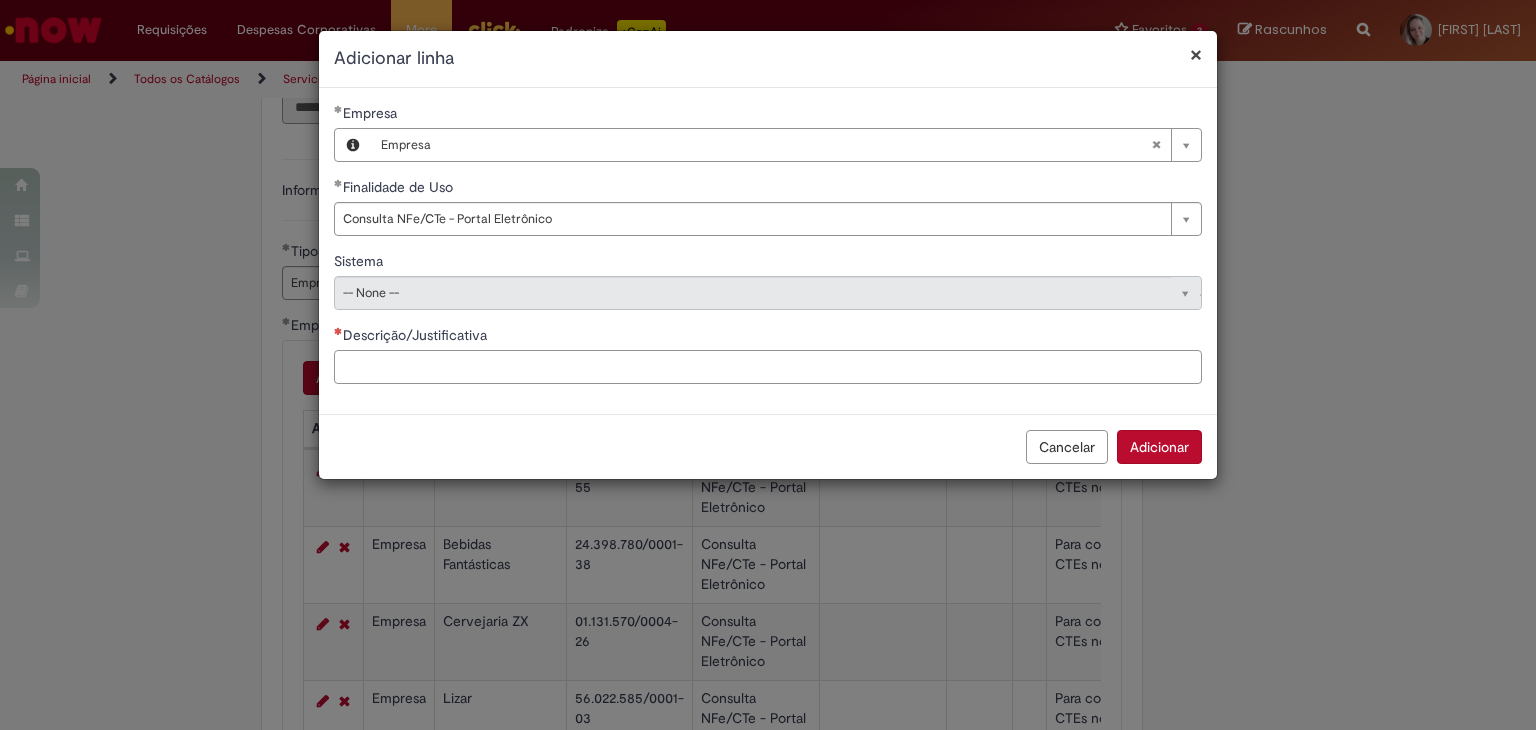 paste on "**********" 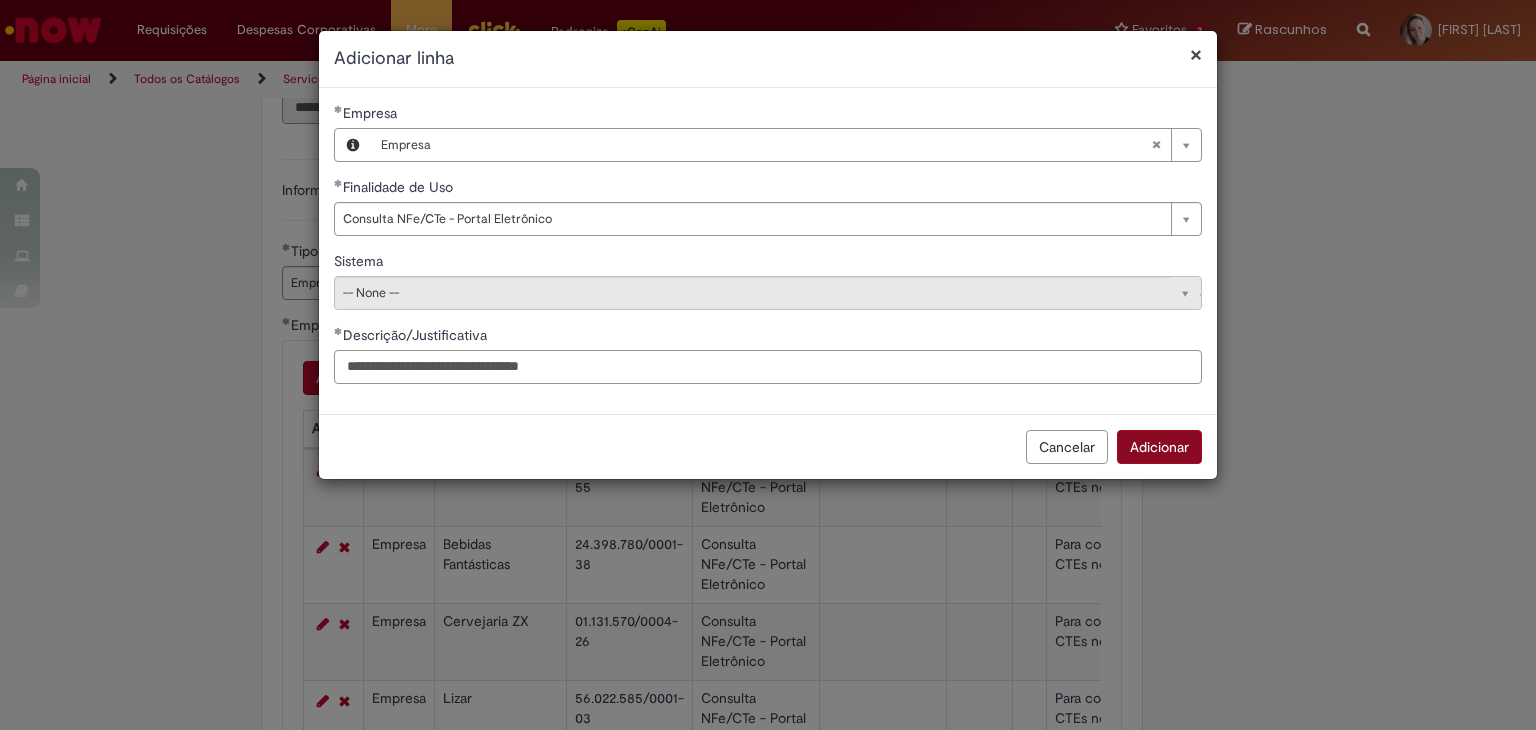 type on "**********" 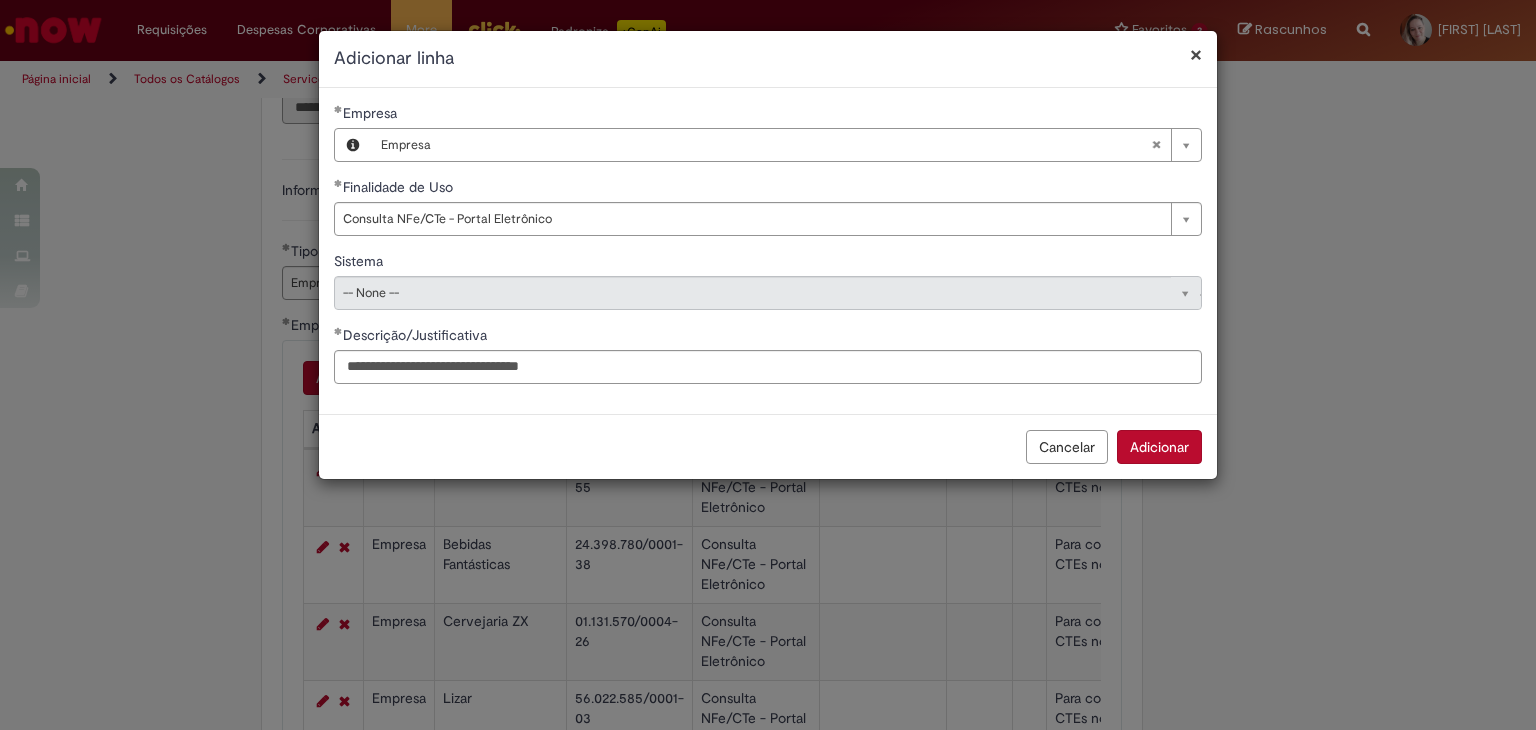 click on "Adicionar" at bounding box center [1159, 447] 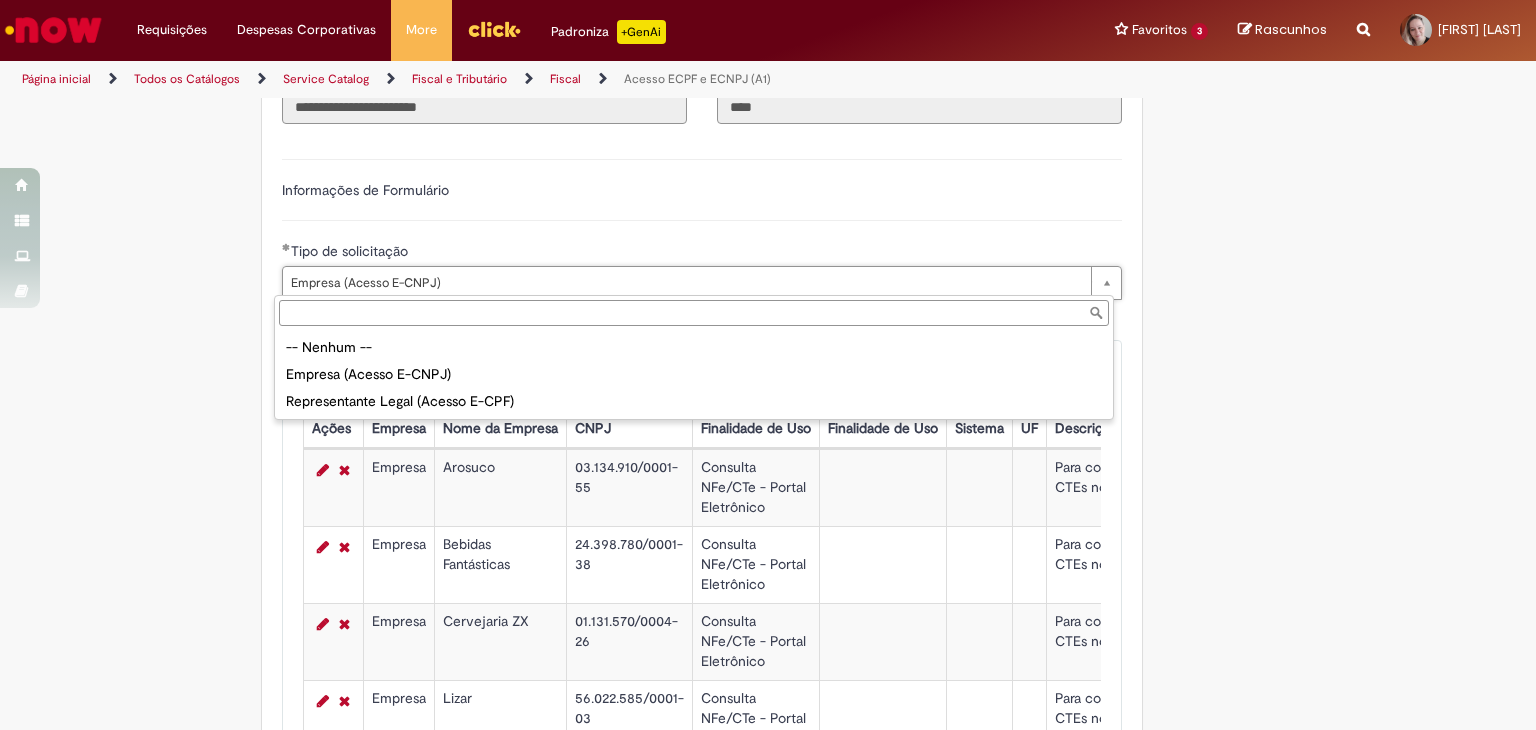 type on "**********" 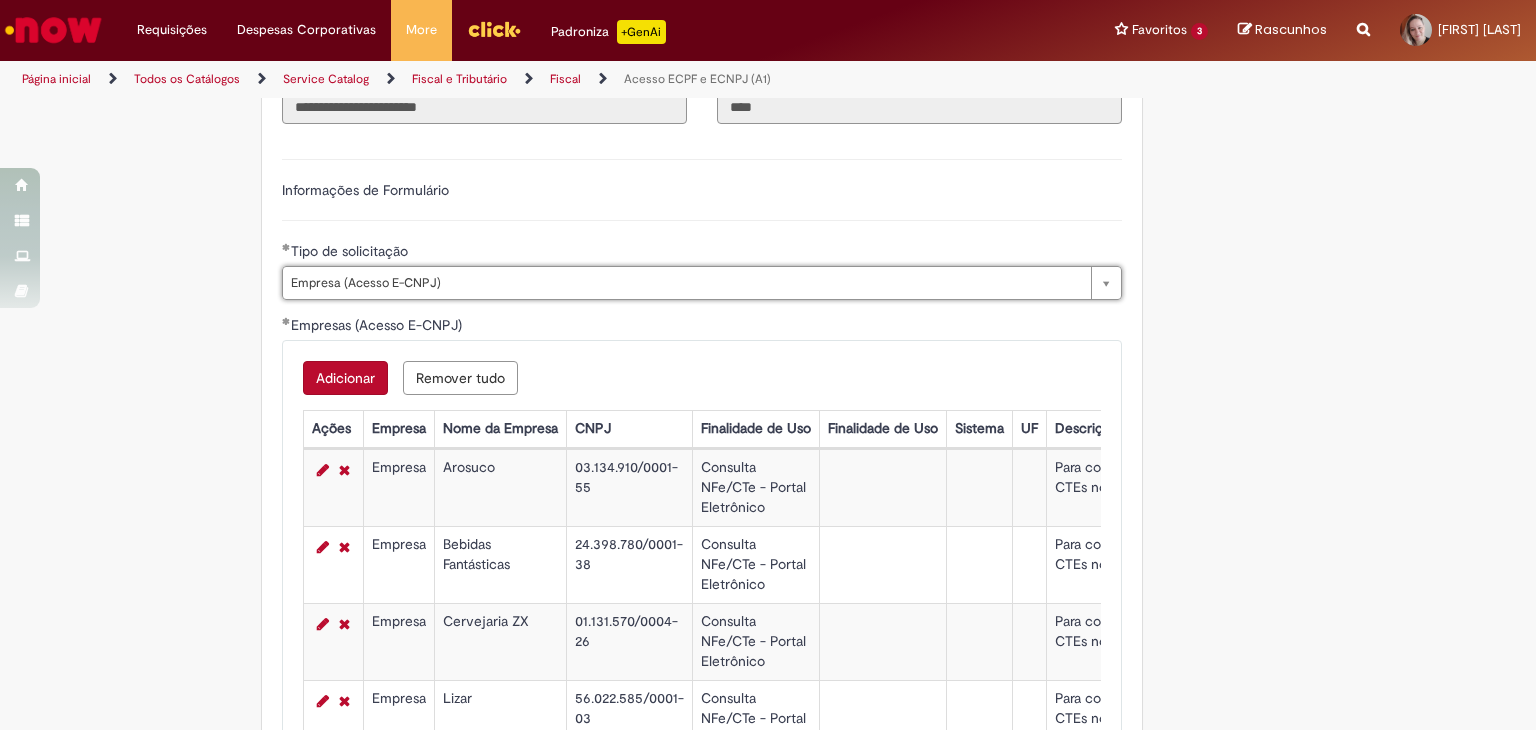 scroll, scrollTop: 0, scrollLeft: 0, axis: both 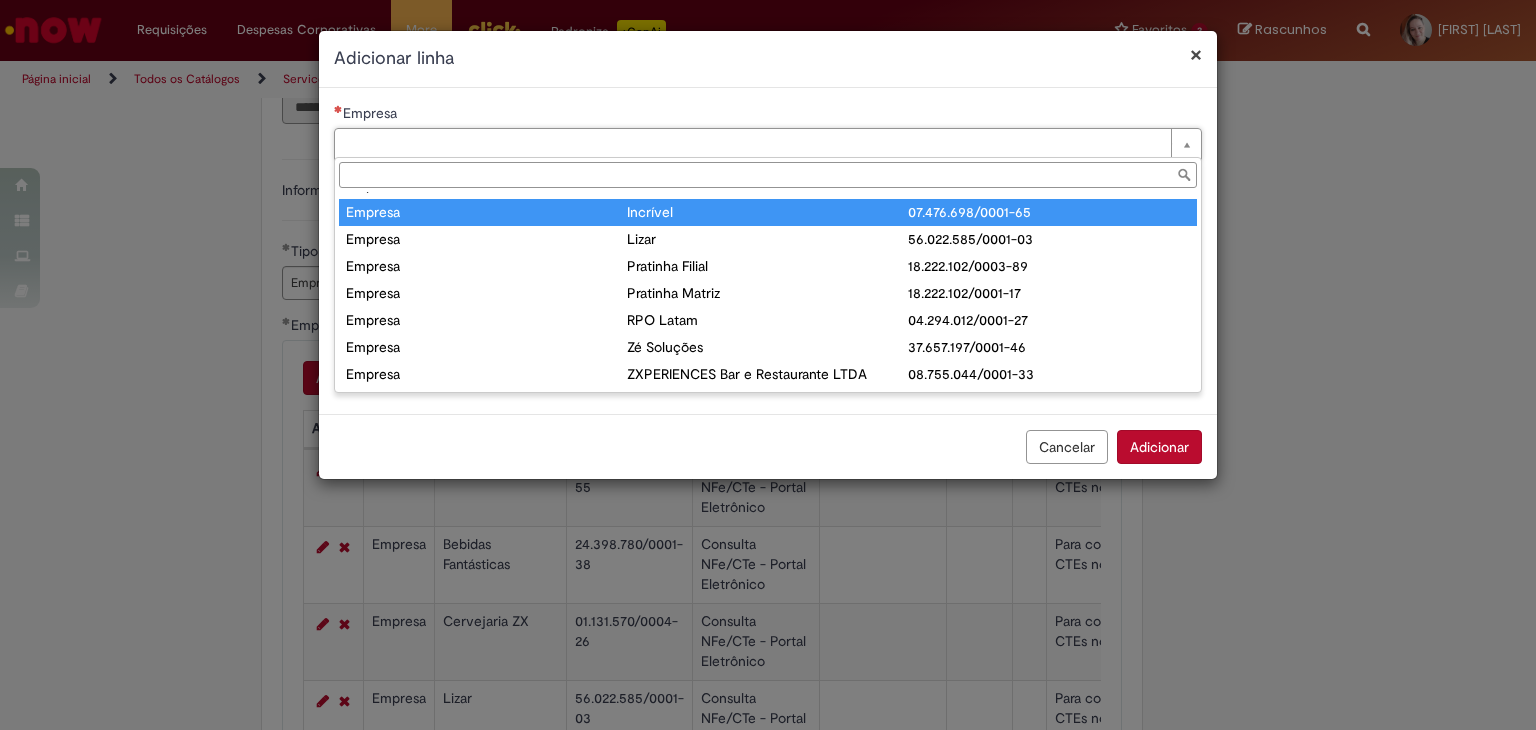type on "*******" 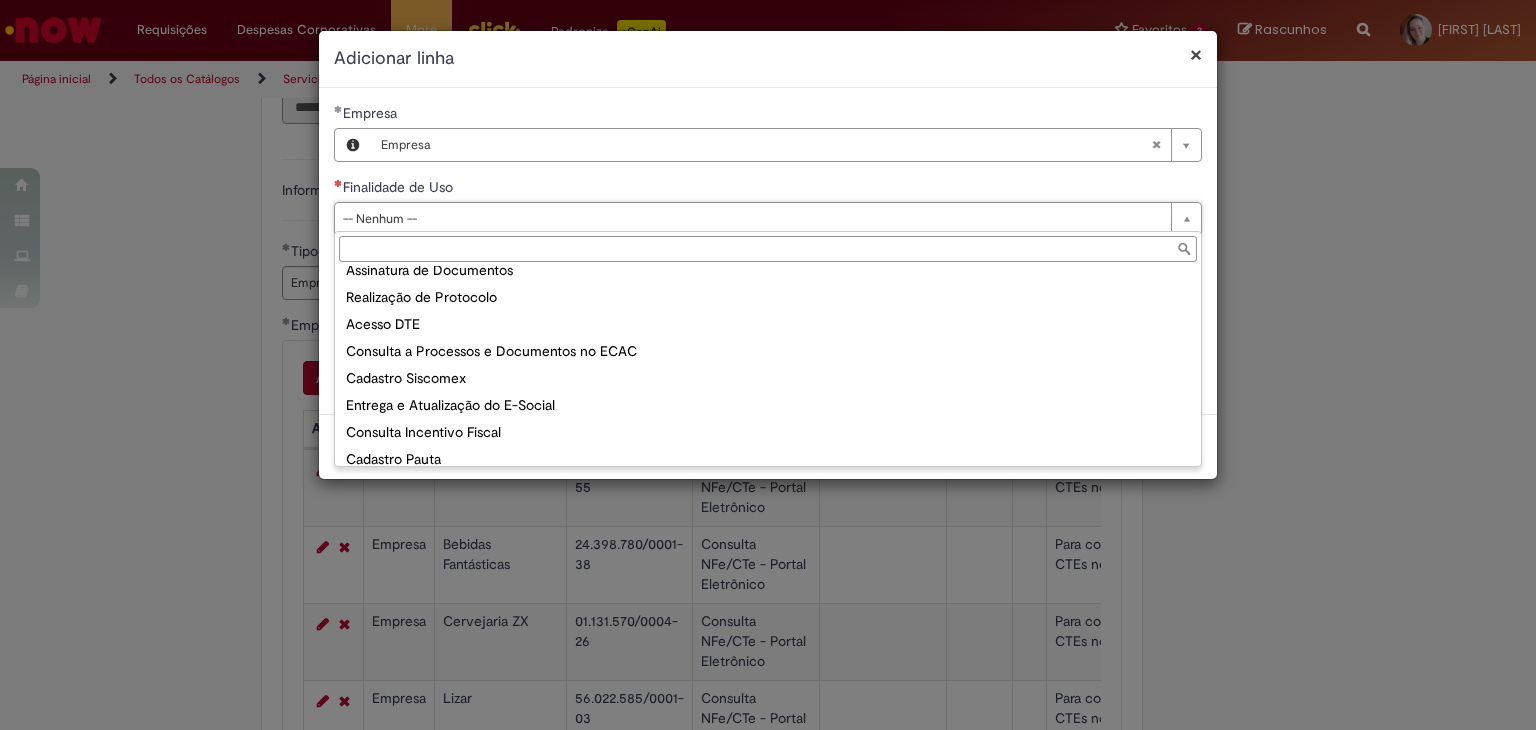 scroll, scrollTop: 200, scrollLeft: 0, axis: vertical 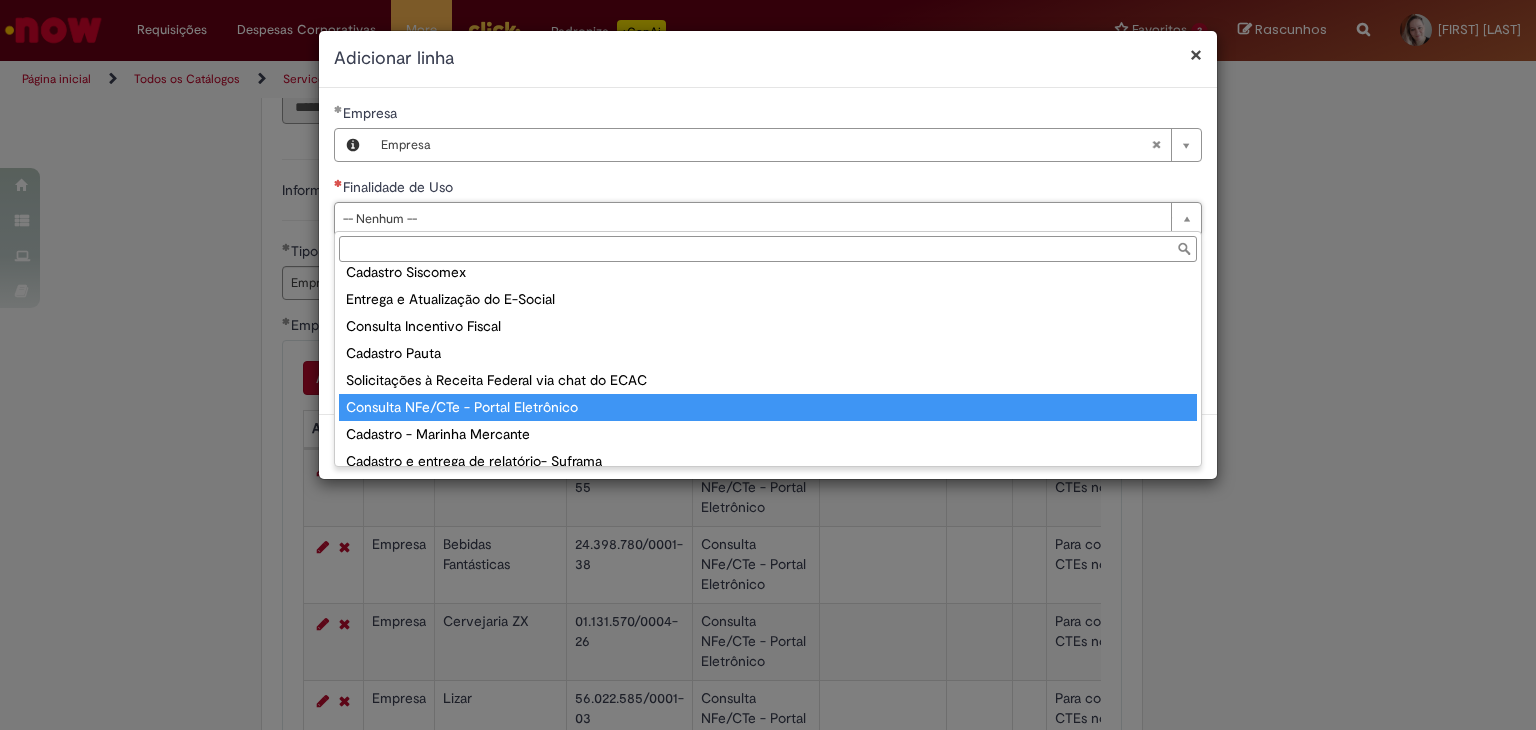 type on "**********" 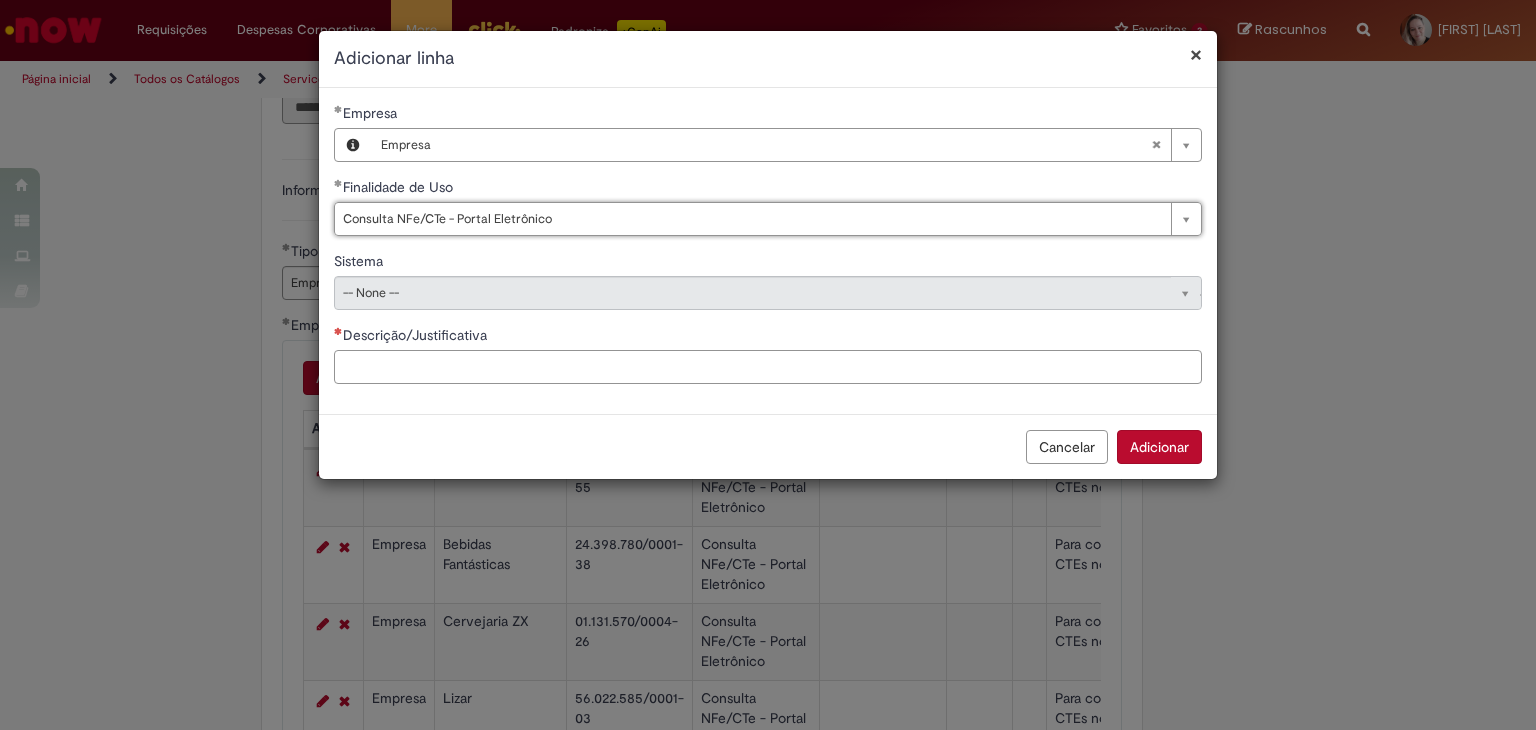 click on "Descrição/Justificativa" at bounding box center (768, 367) 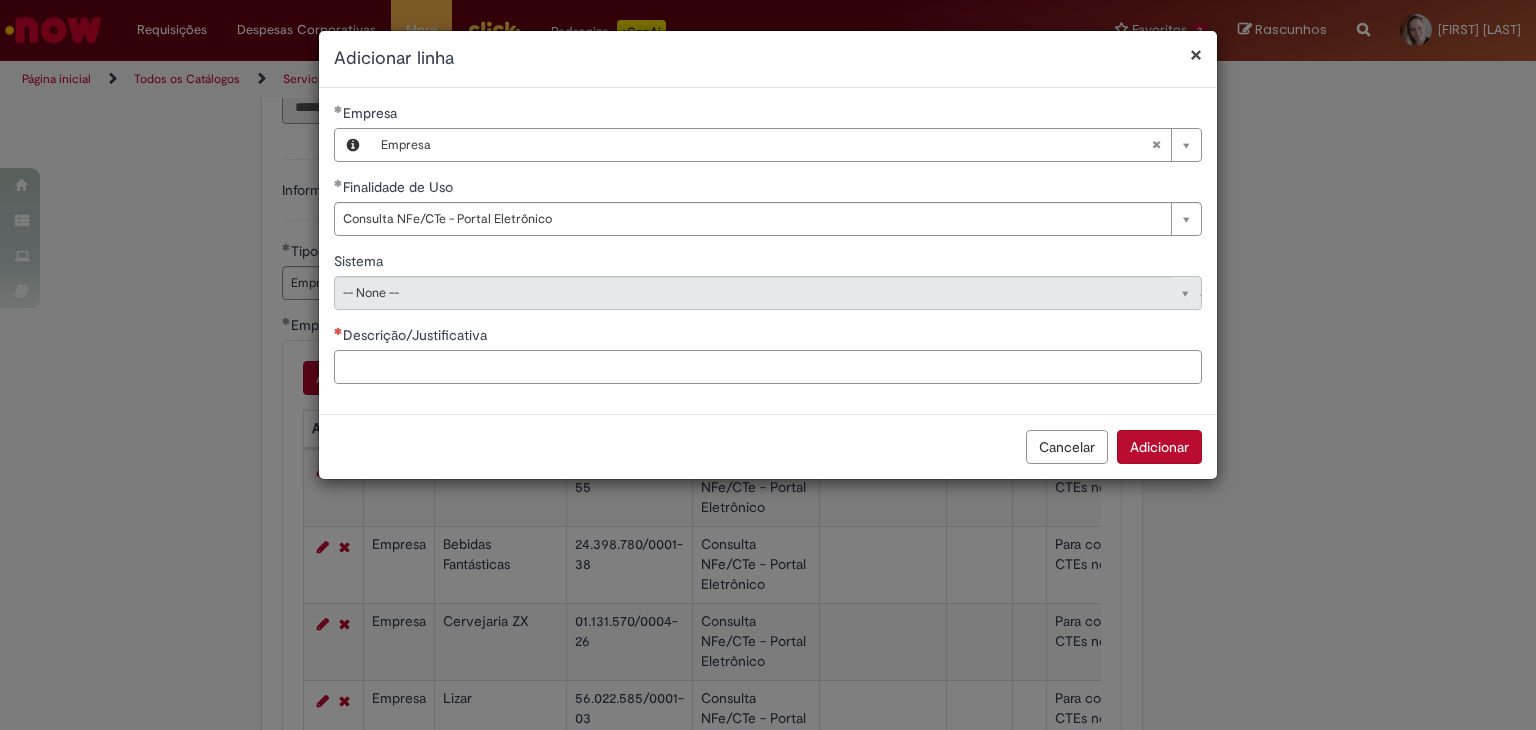 paste on "**********" 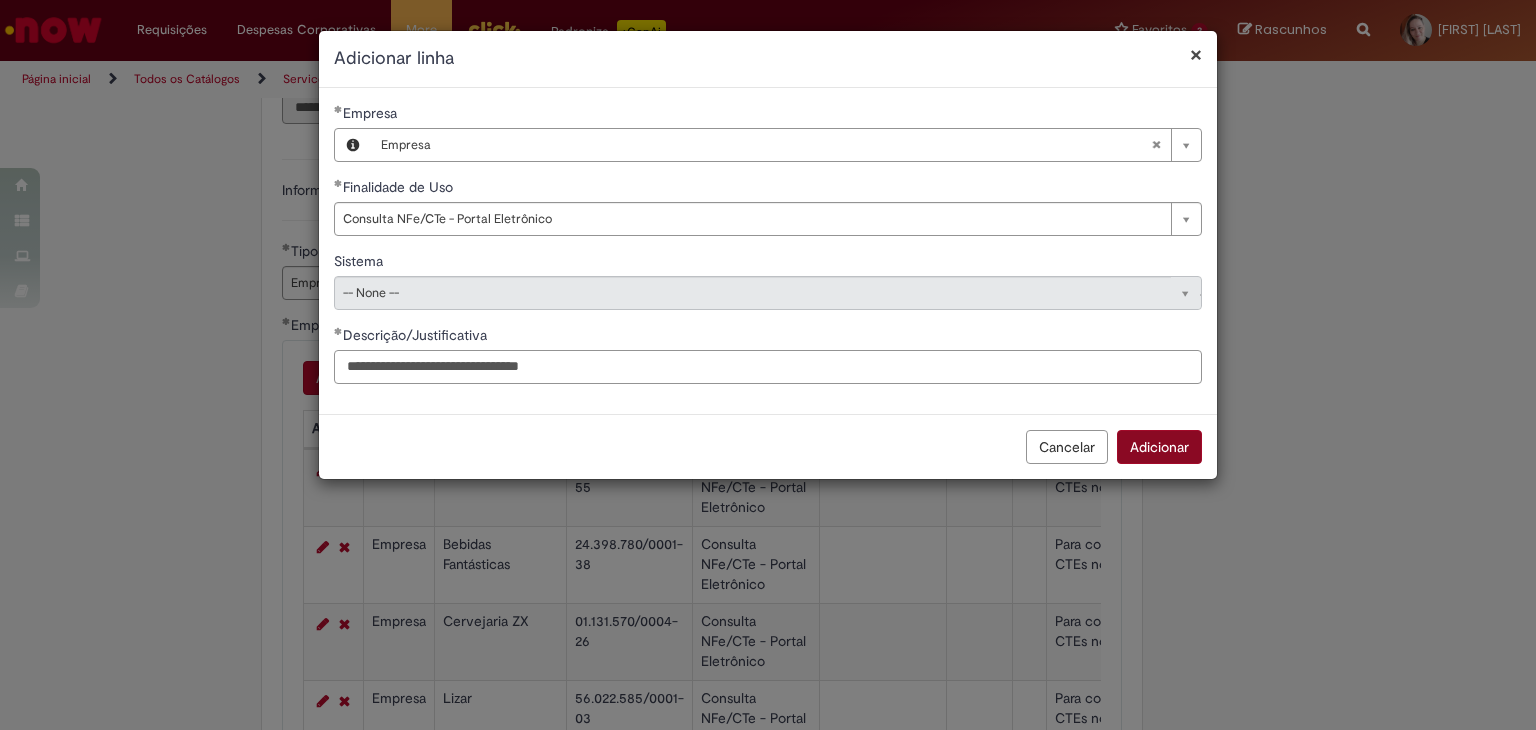 type on "**********" 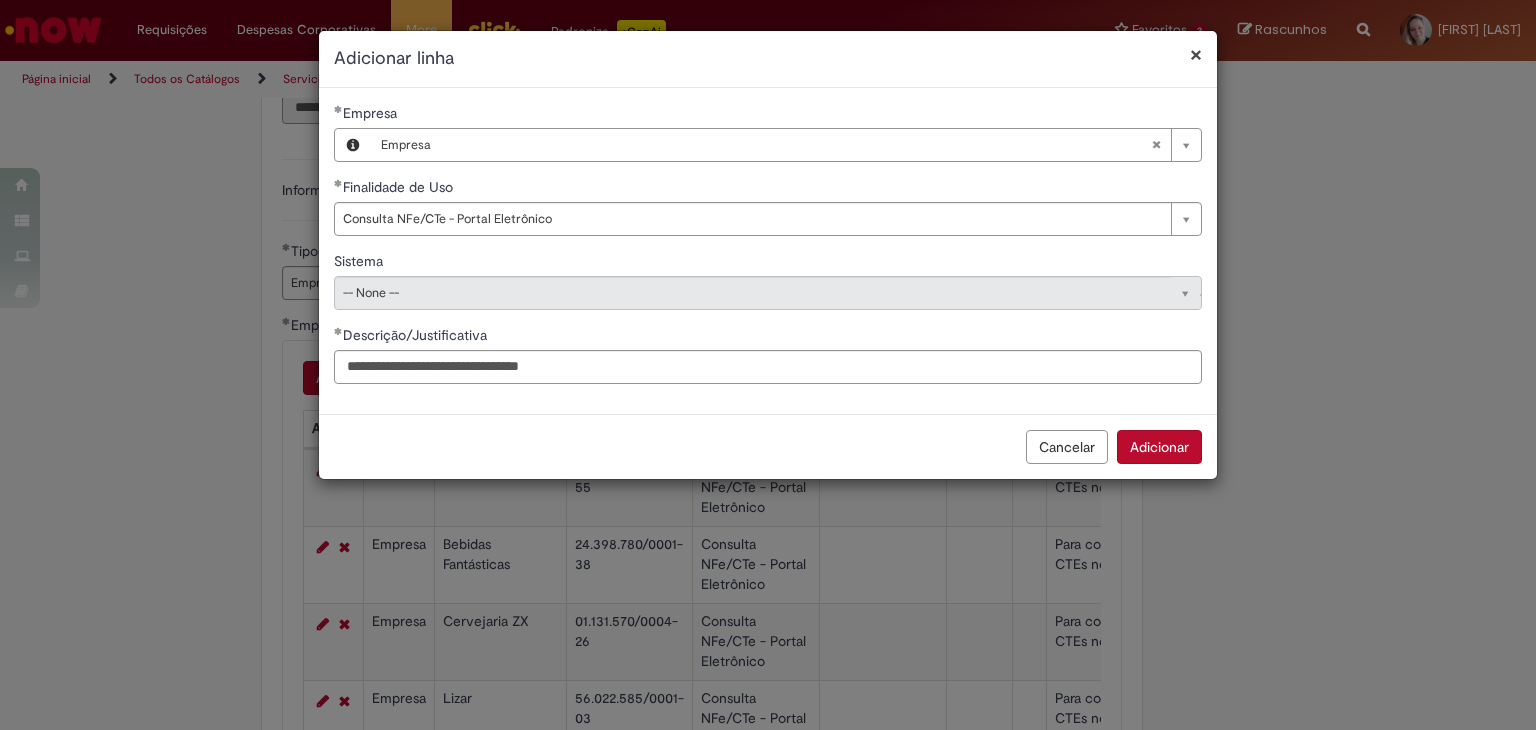 click on "Adicionar" at bounding box center (1159, 447) 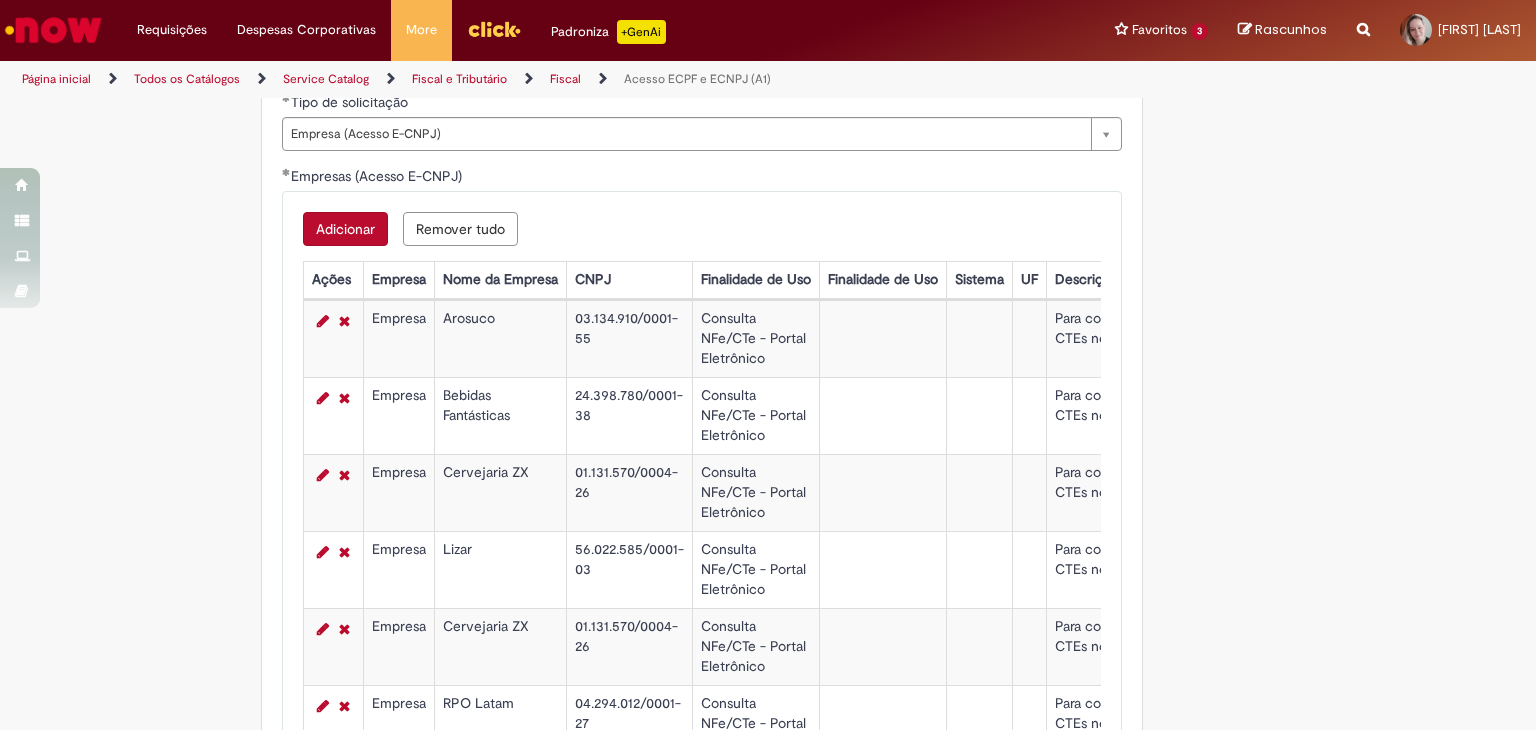 scroll, scrollTop: 1148, scrollLeft: 0, axis: vertical 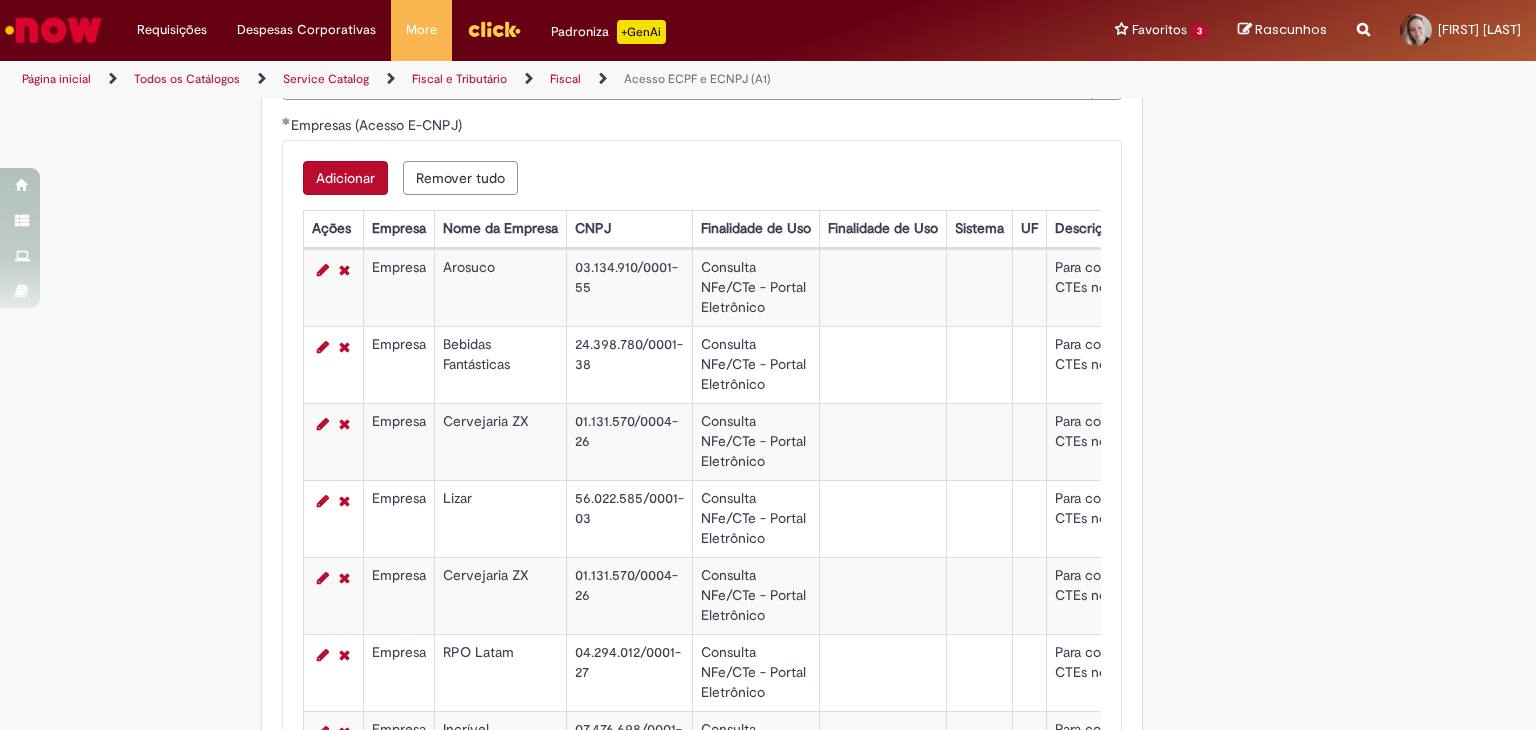 drag, startPoint x: 90, startPoint y: 290, endPoint x: 133, endPoint y: 298, distance: 43.737854 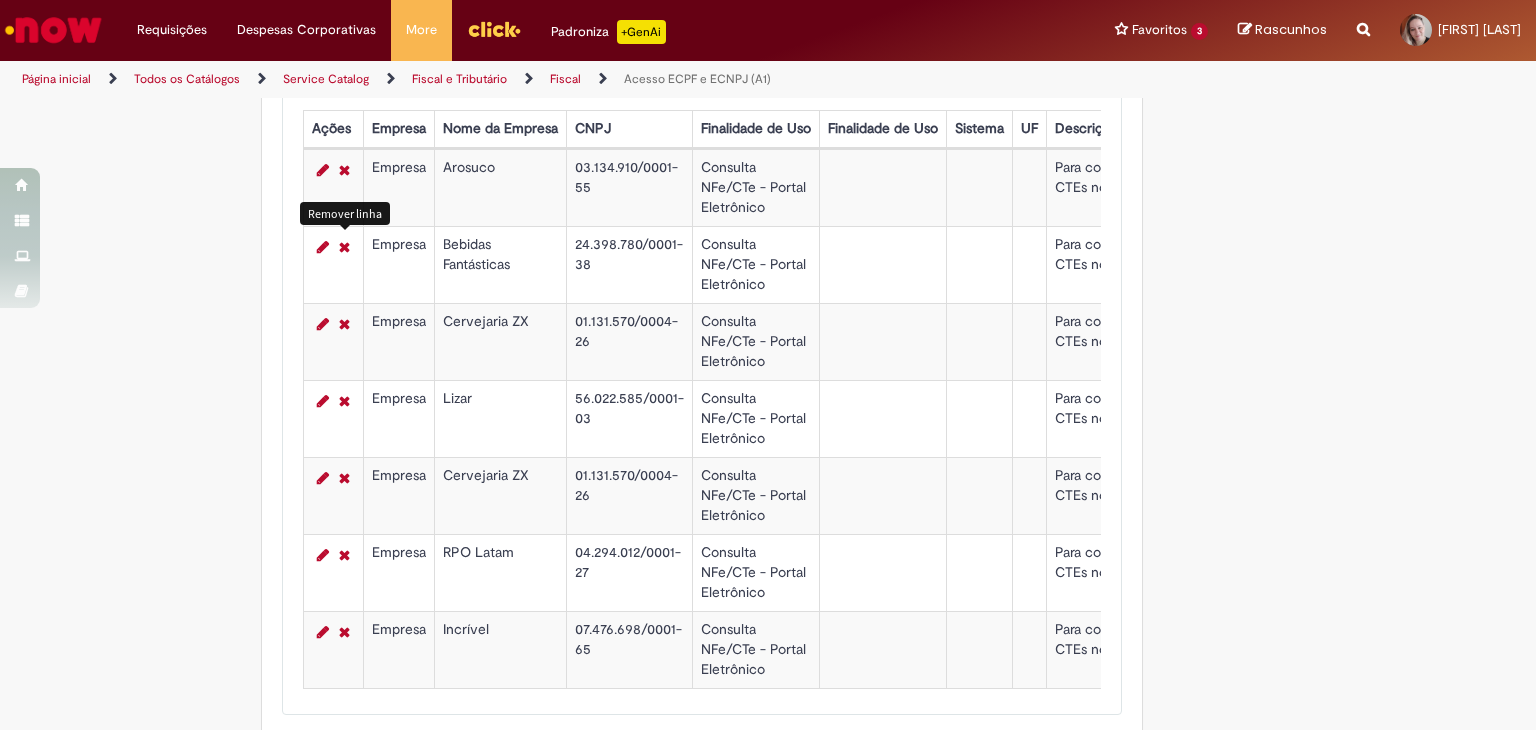 click at bounding box center (344, 247) 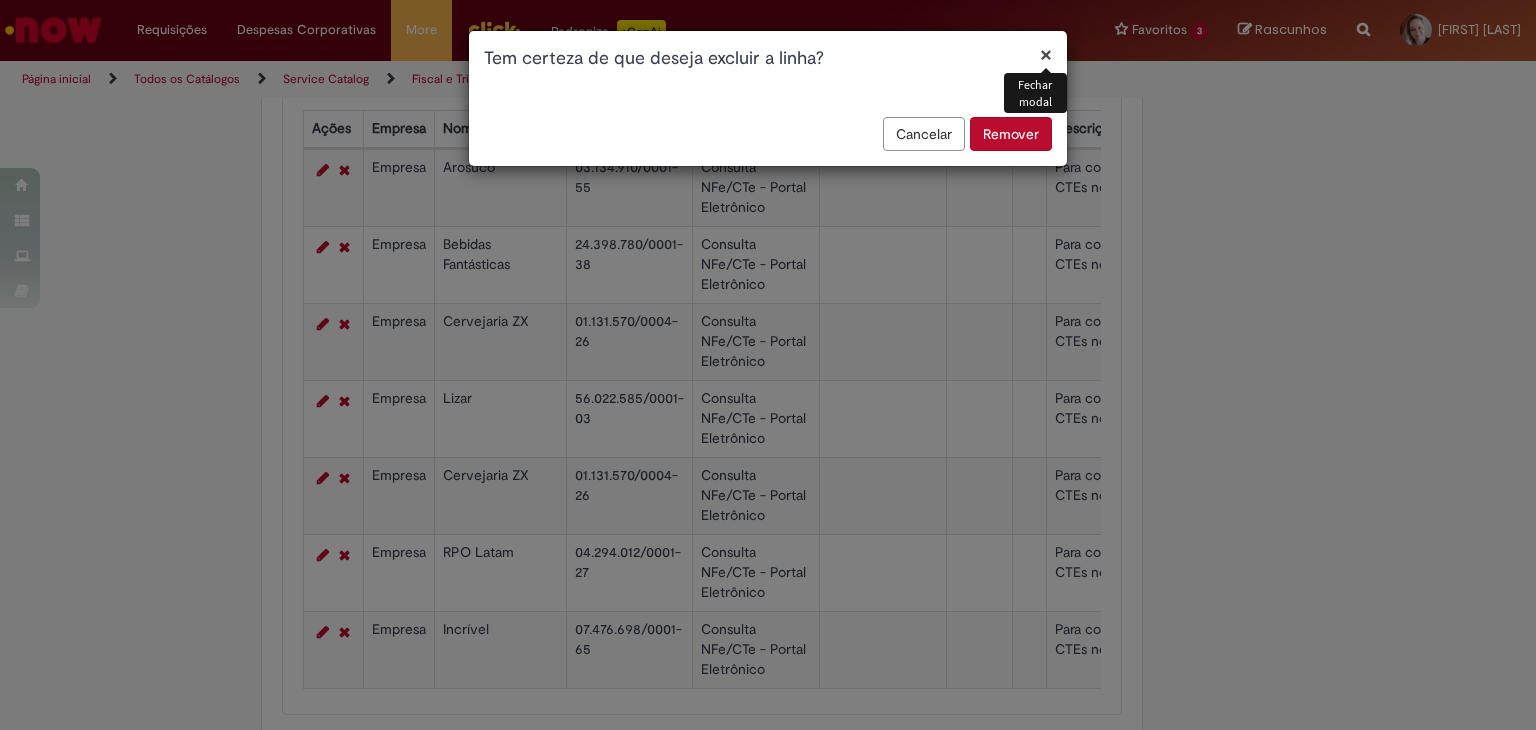 click on "Remover" at bounding box center (1011, 134) 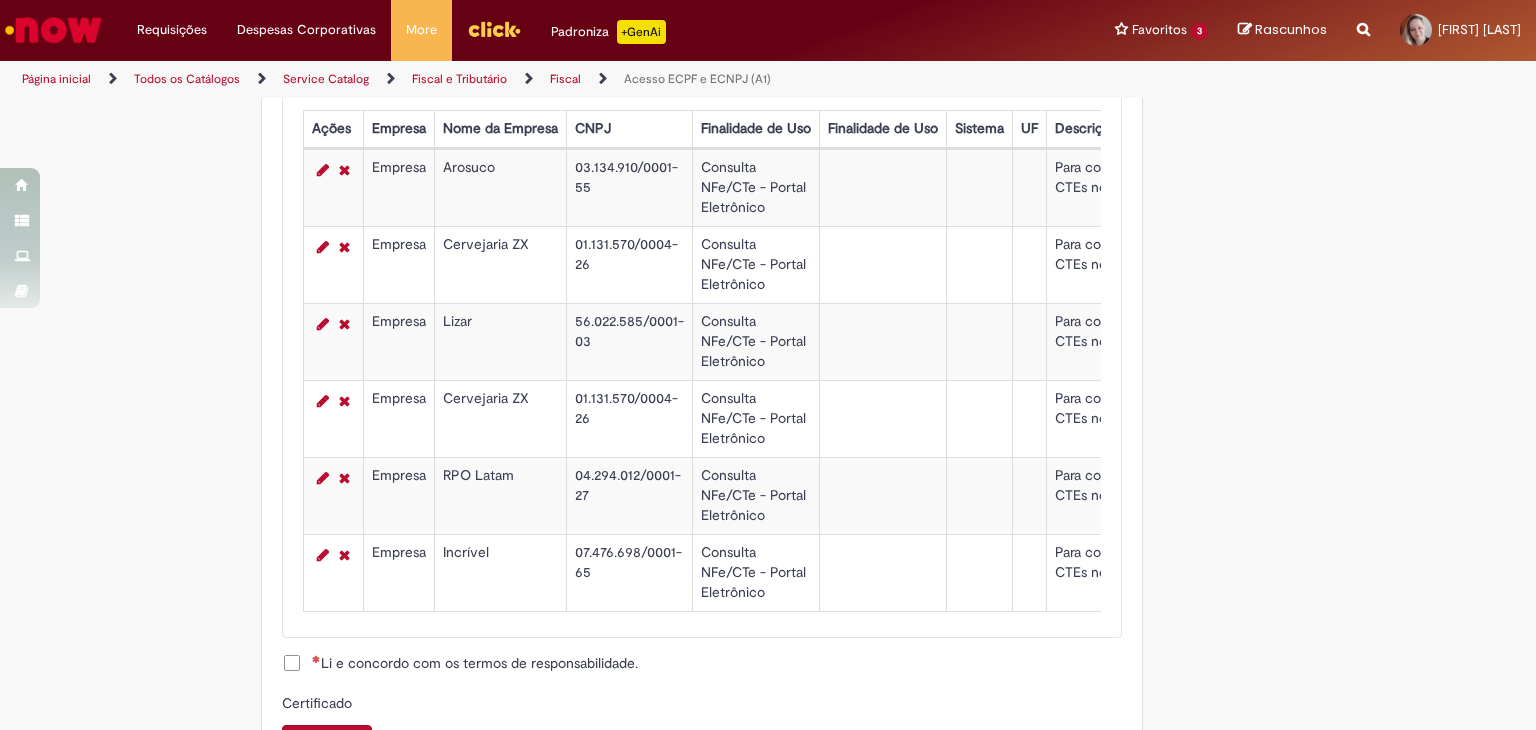 click on "Tire dúvidas com LupiAssist    +GenAI
Oi! Eu sou LupiAssist, uma Inteligência Artificial Generativa em constante aprendizado   Meu conteúdo é monitorado para trazer uma melhor experiência
Dúvidas comuns:
Só mais um instante, estou consultando nossas bases de conhecimento  e escrevendo a melhor resposta pra você!
Title
Lorem ipsum dolor sit amet    Fazer uma nova pergunta
Gerei esta resposta utilizando IA Generativa em conjunto com os nossos padrões. Em caso de divergência, os documentos oficiais prevalecerão.
Saiba mais em:
Ou ligue para:
E aí, te ajudei?
Sim, obrigado!" at bounding box center [768, 23] 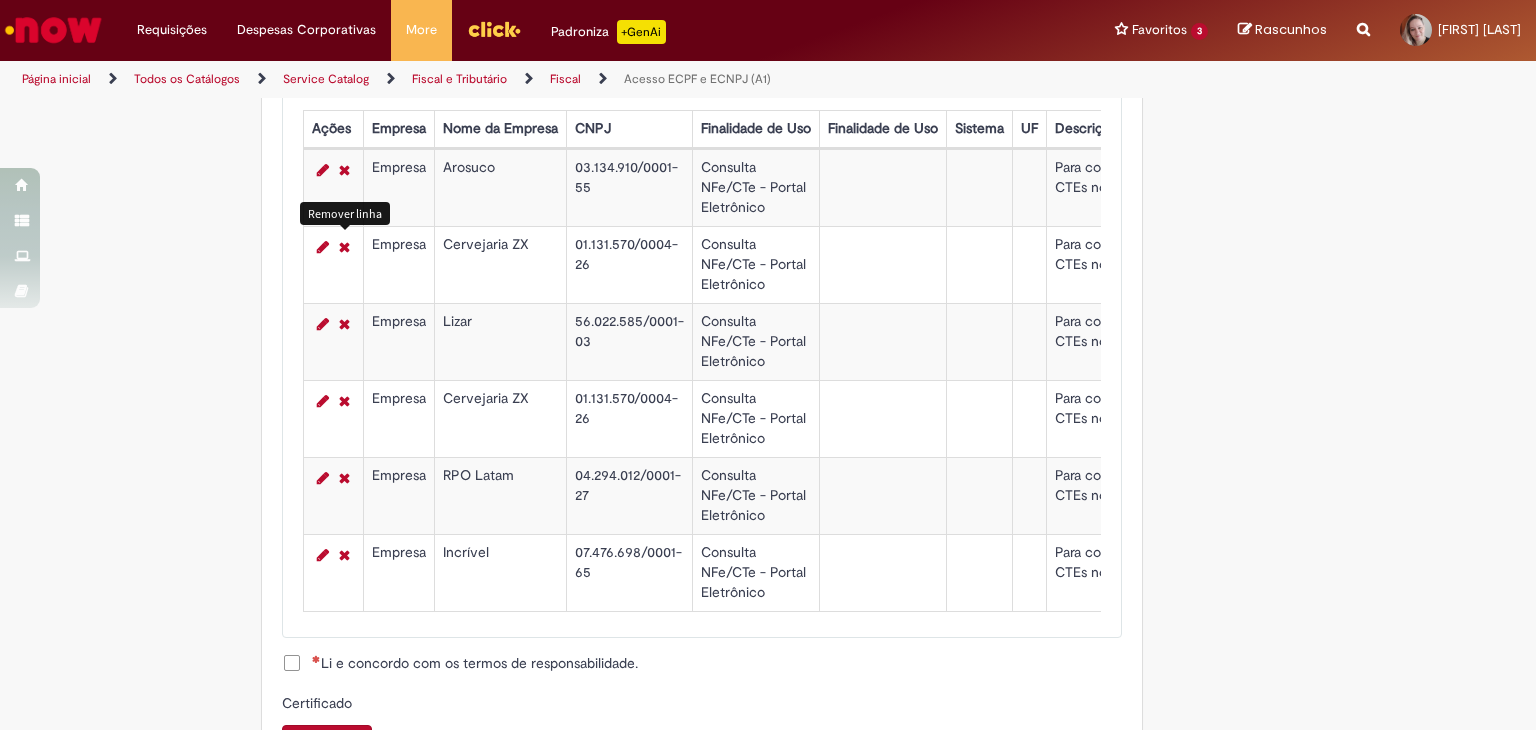click at bounding box center [344, 247] 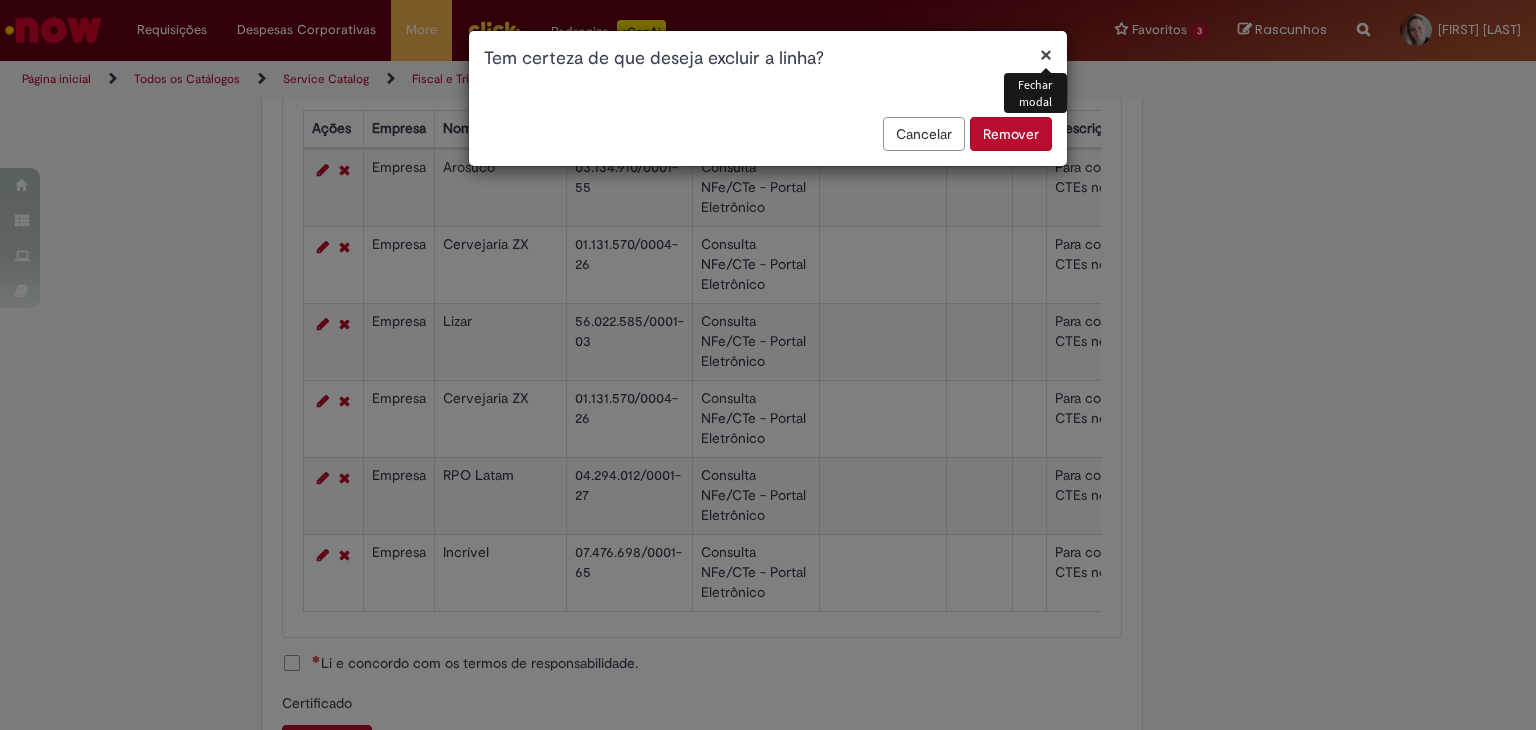 click on "Remover" at bounding box center (1011, 134) 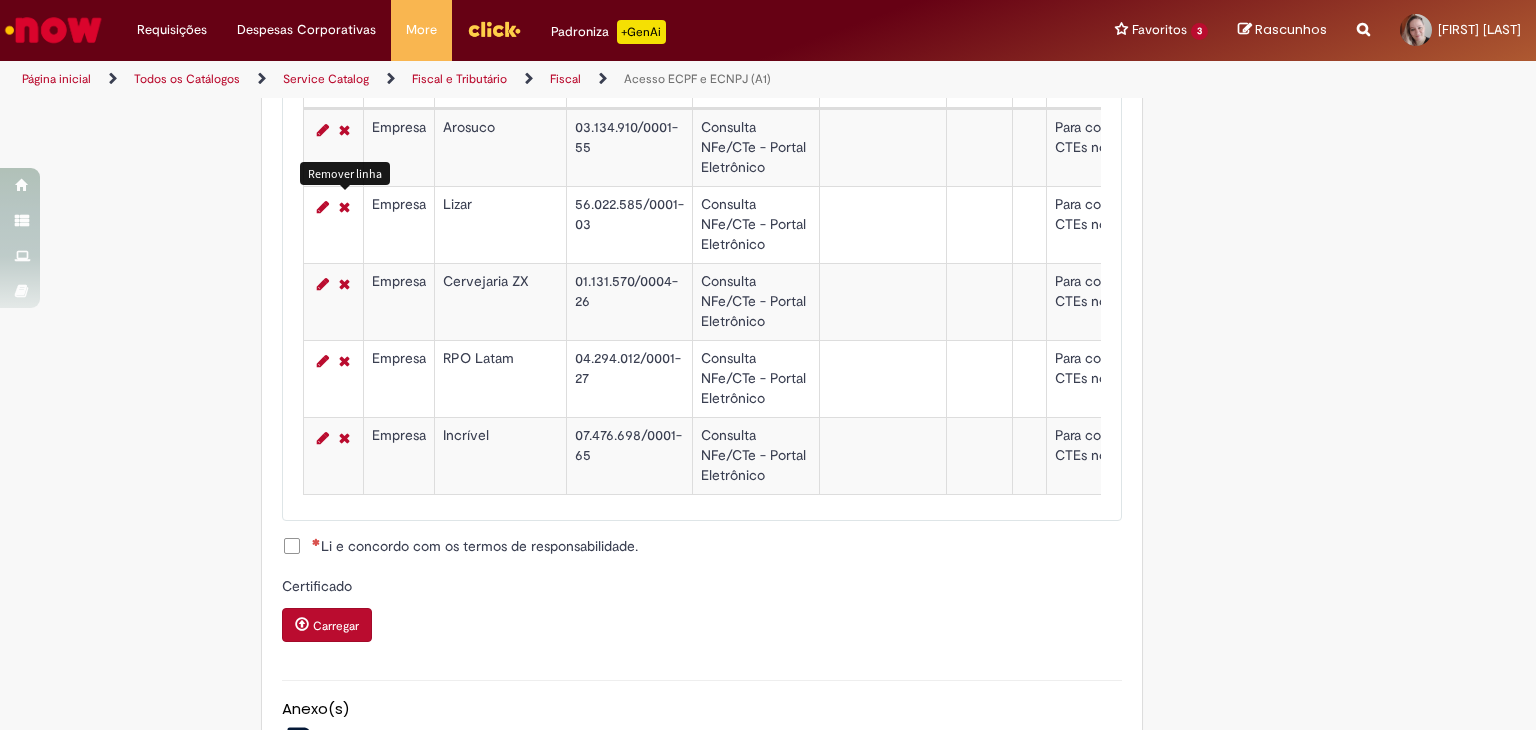 scroll, scrollTop: 1348, scrollLeft: 0, axis: vertical 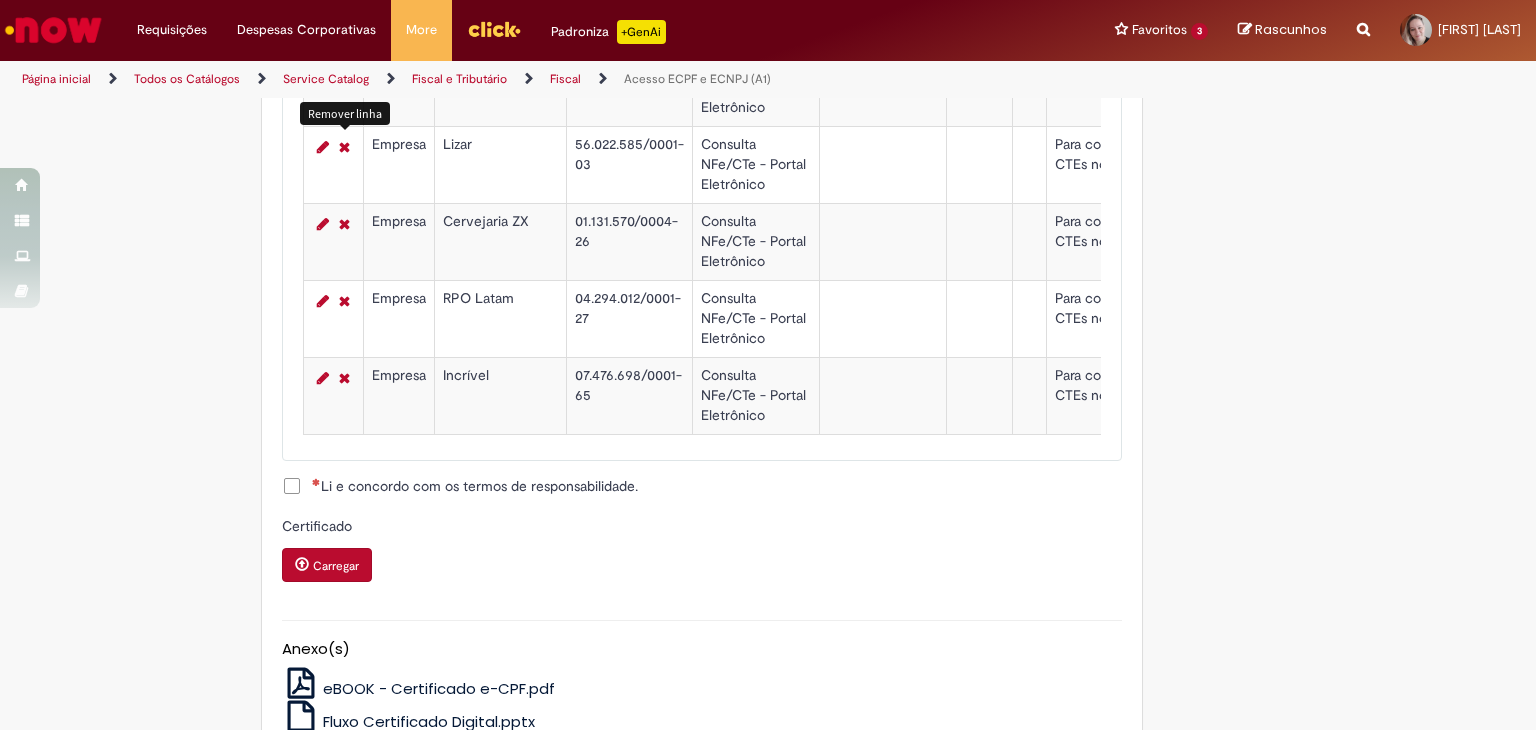 click on "Li e concordo com os termos de responsabilidade." at bounding box center [475, 486] 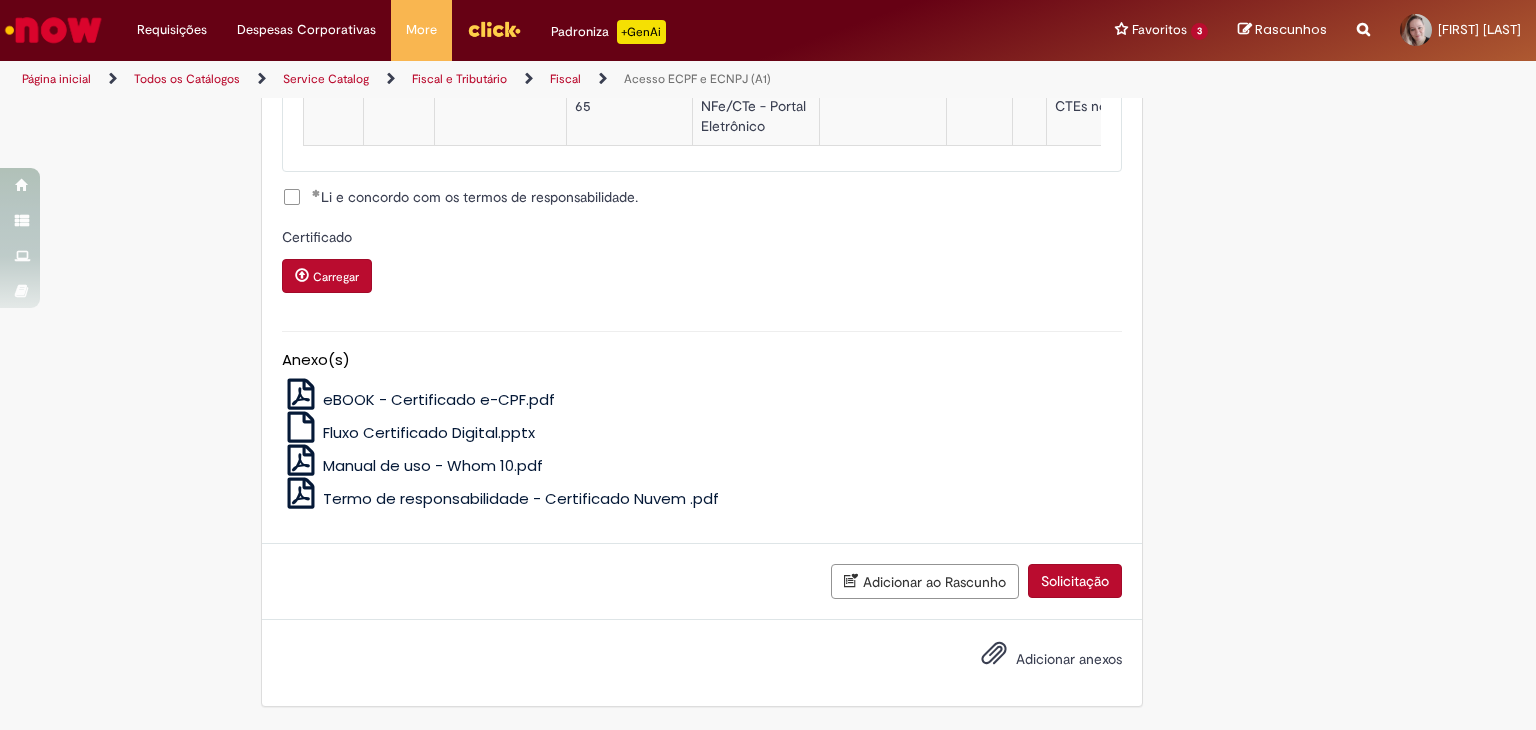 scroll, scrollTop: 1645, scrollLeft: 0, axis: vertical 